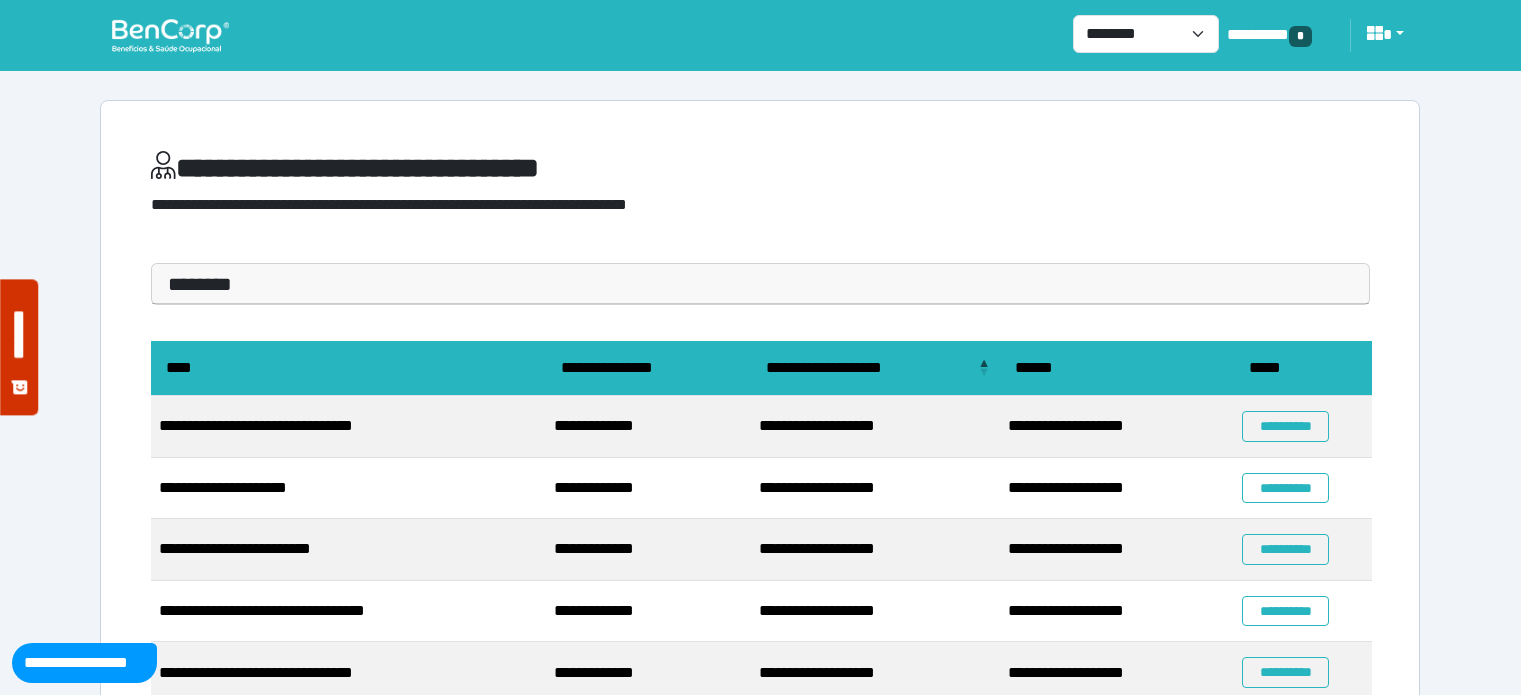 scroll, scrollTop: 411, scrollLeft: 0, axis: vertical 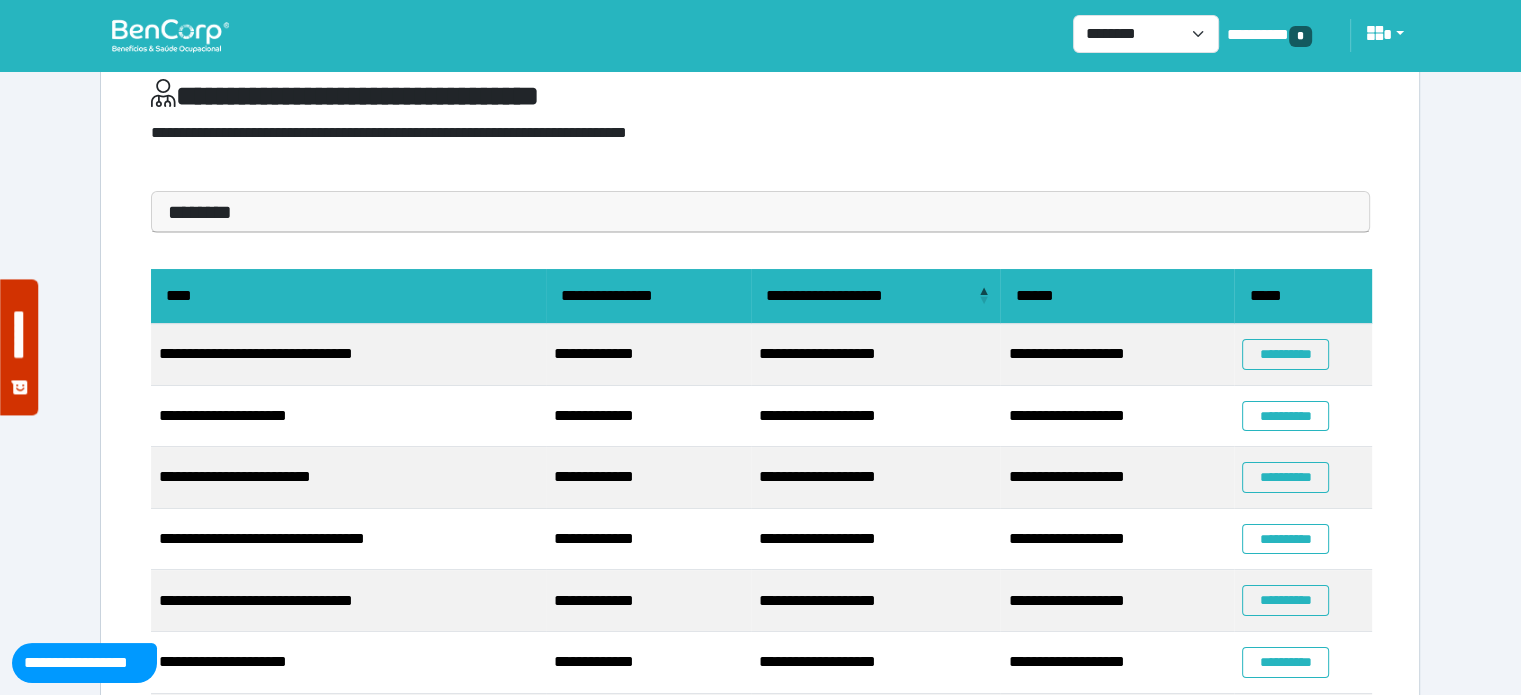 click at bounding box center [170, 35] 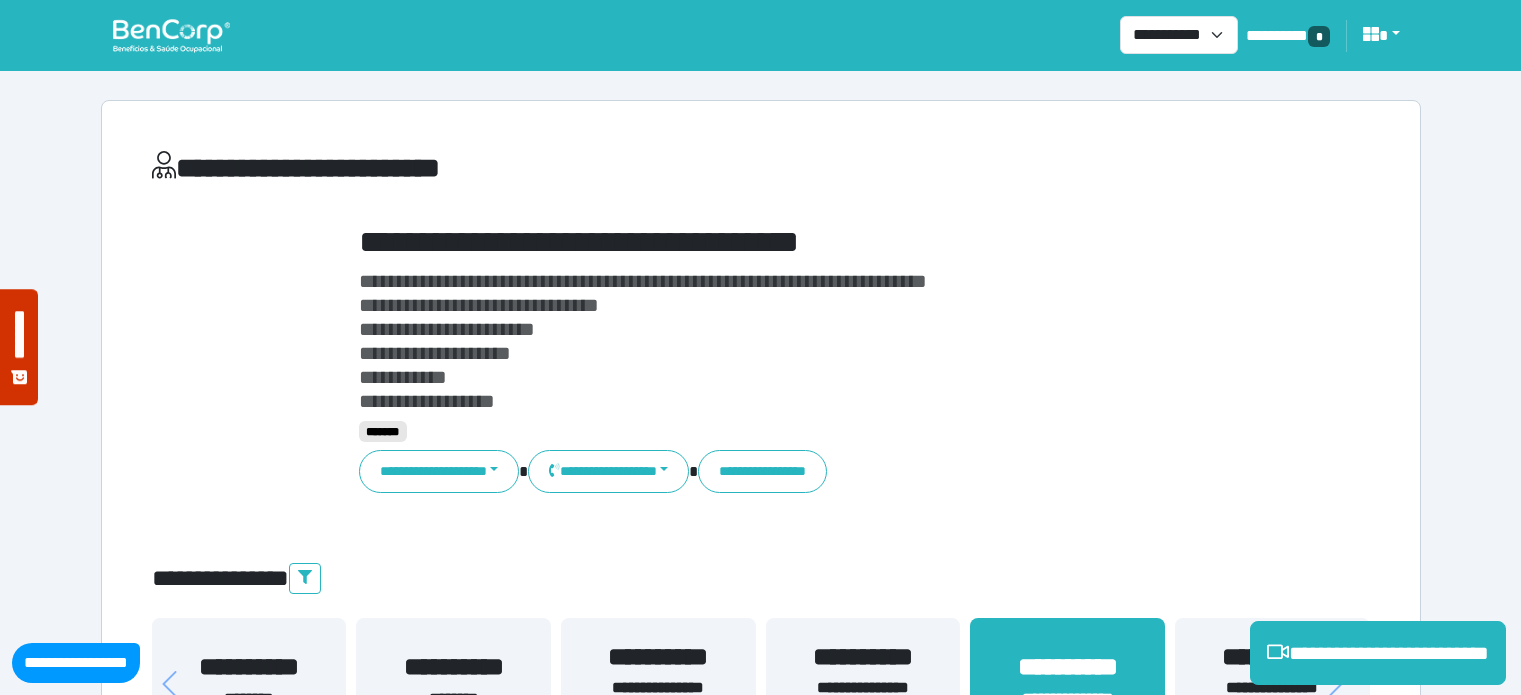 select on "***" 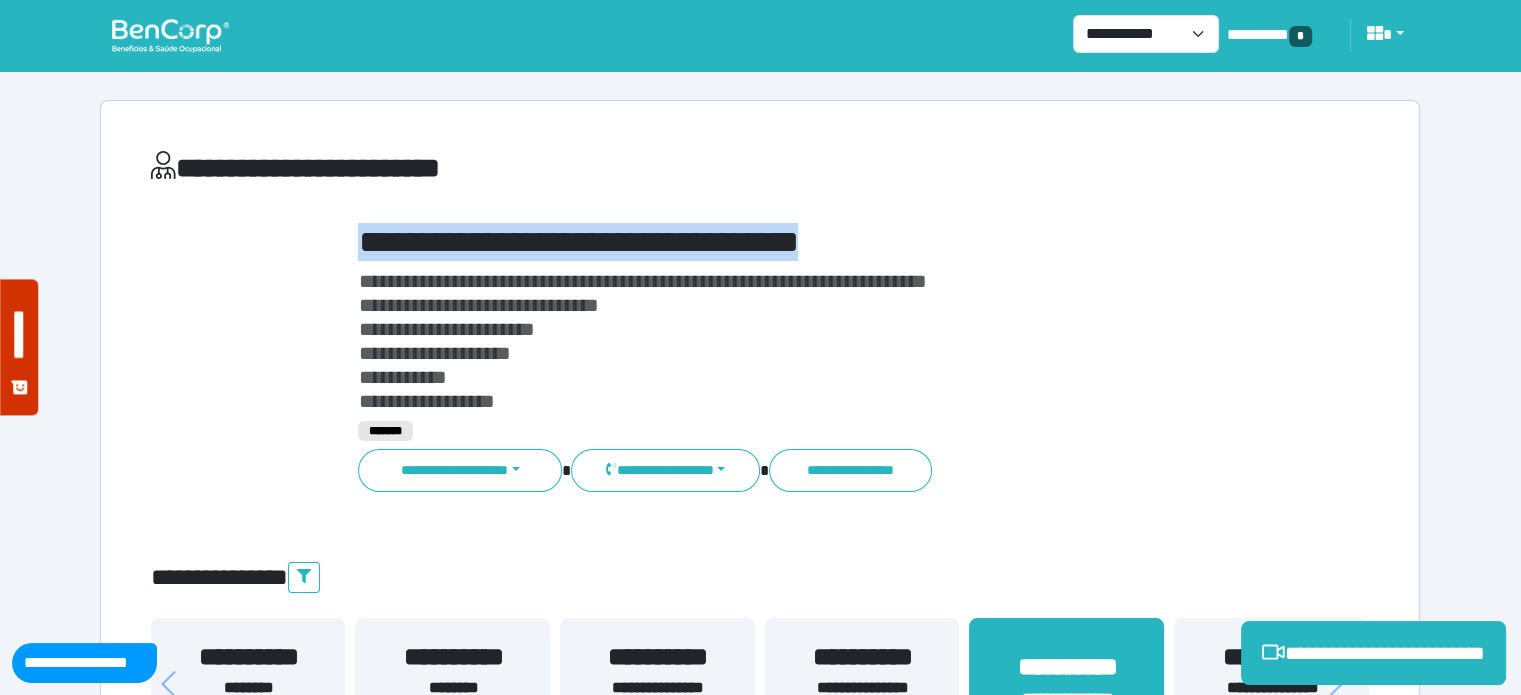 scroll, scrollTop: 0, scrollLeft: 0, axis: both 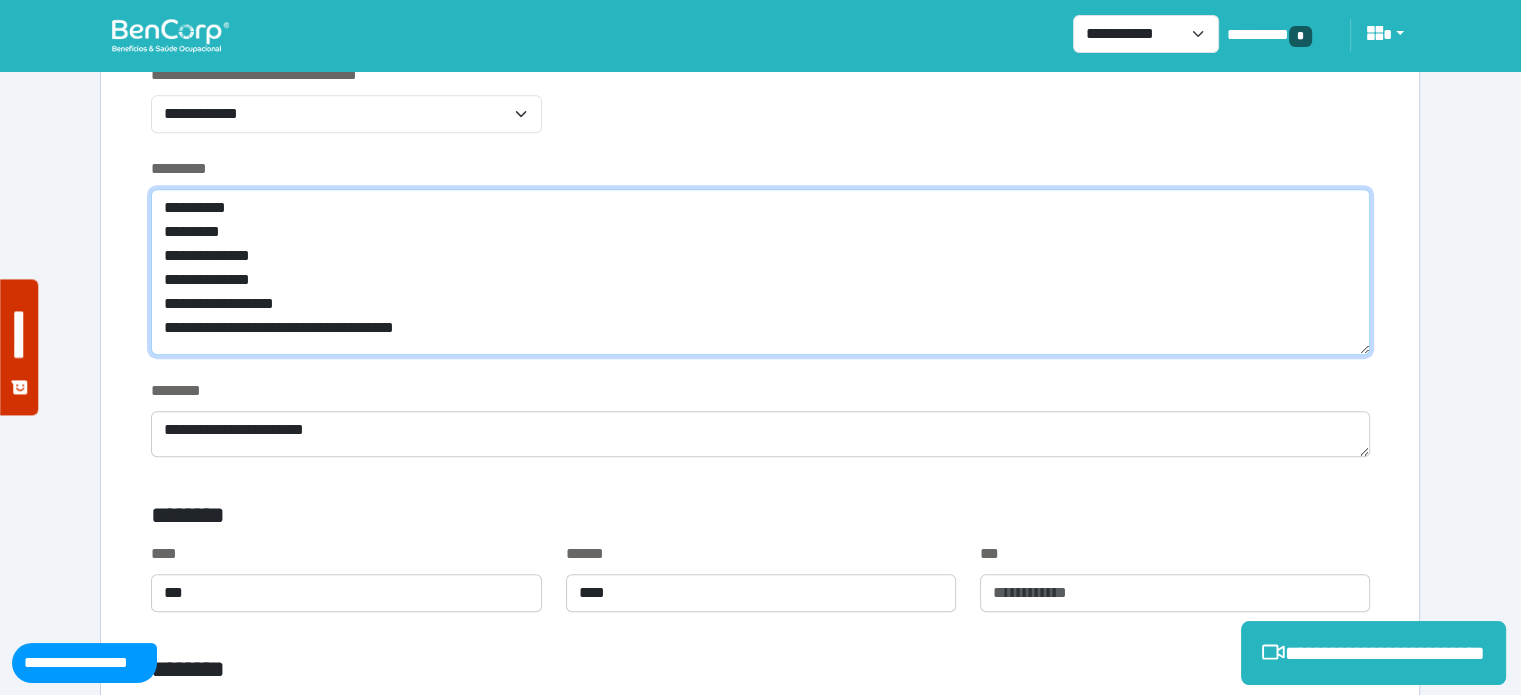 drag, startPoint x: 152, startPoint y: 203, endPoint x: 264, endPoint y: 215, distance: 112.64102 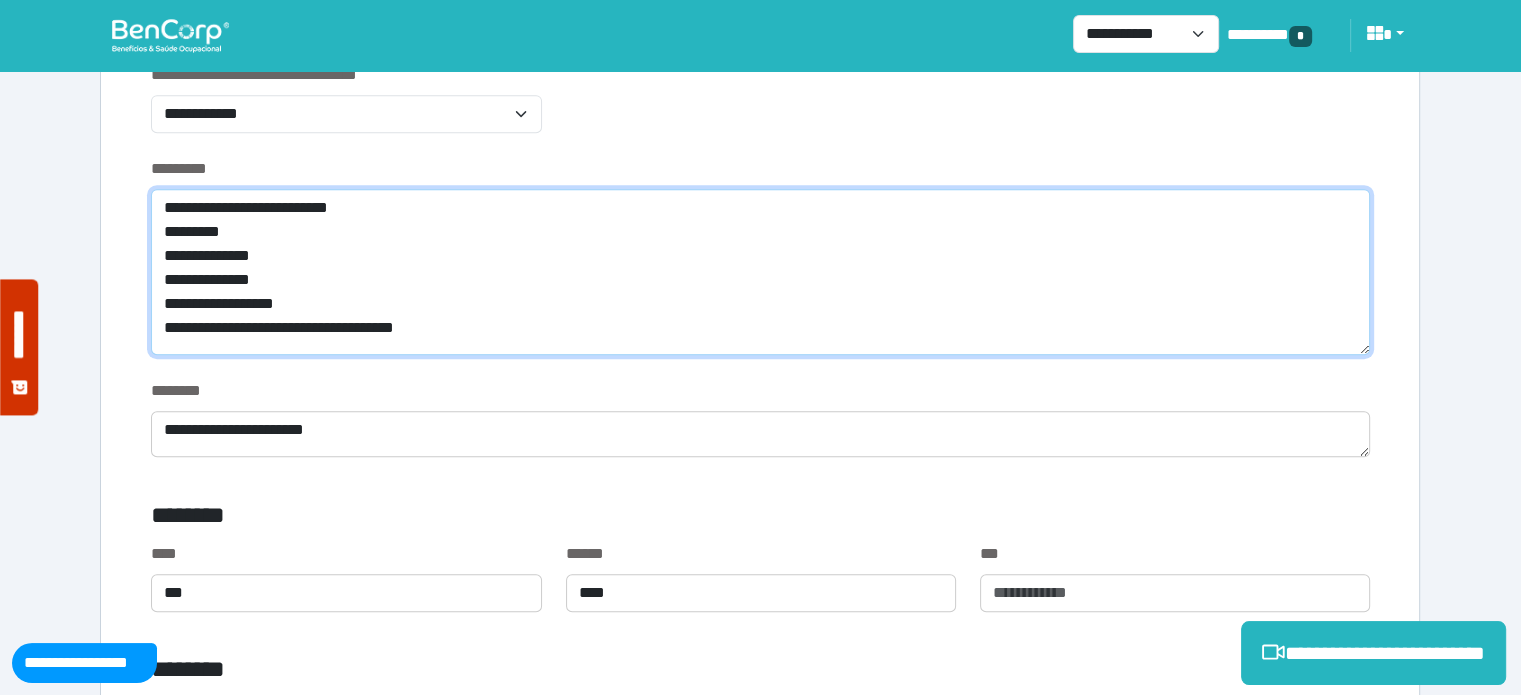 drag, startPoint x: 280, startPoint y: 280, endPoint x: 157, endPoint y: 280, distance: 123 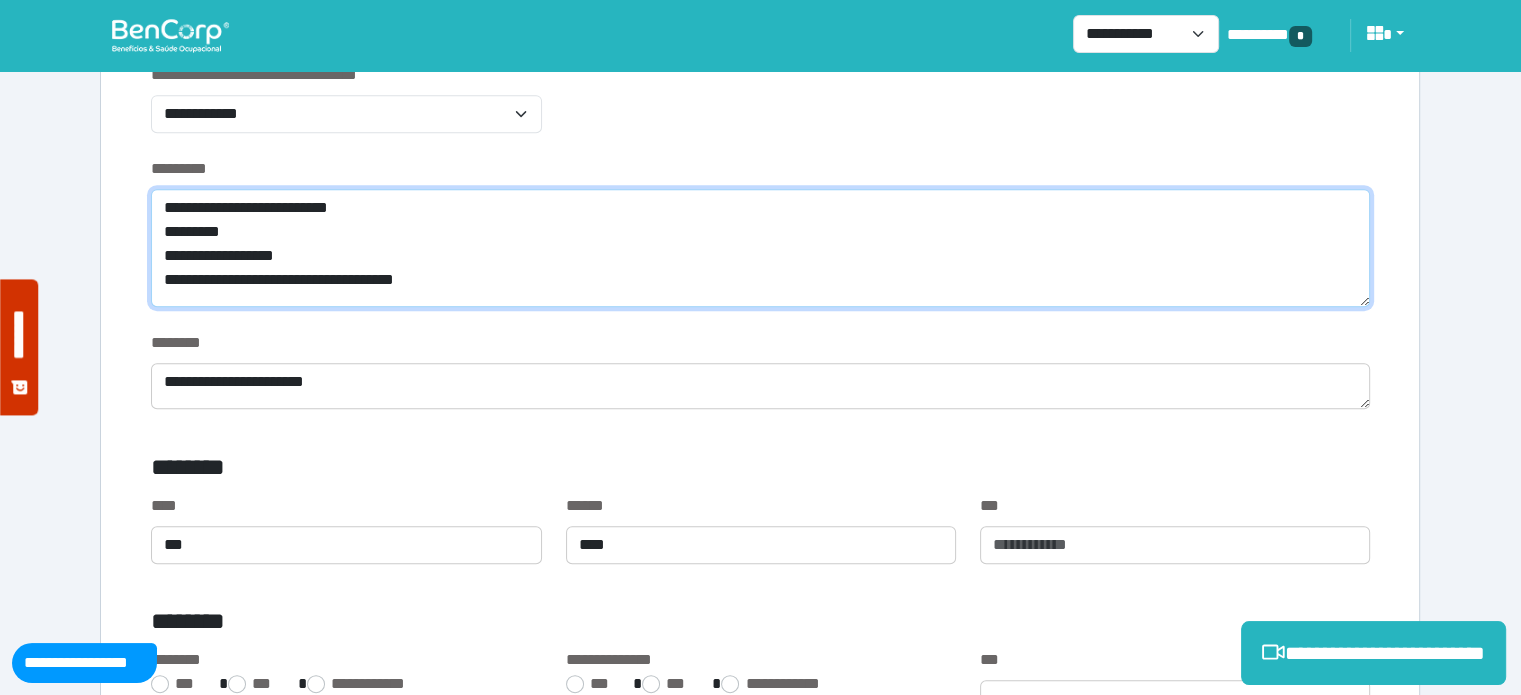 click on "**********" at bounding box center [760, 248] 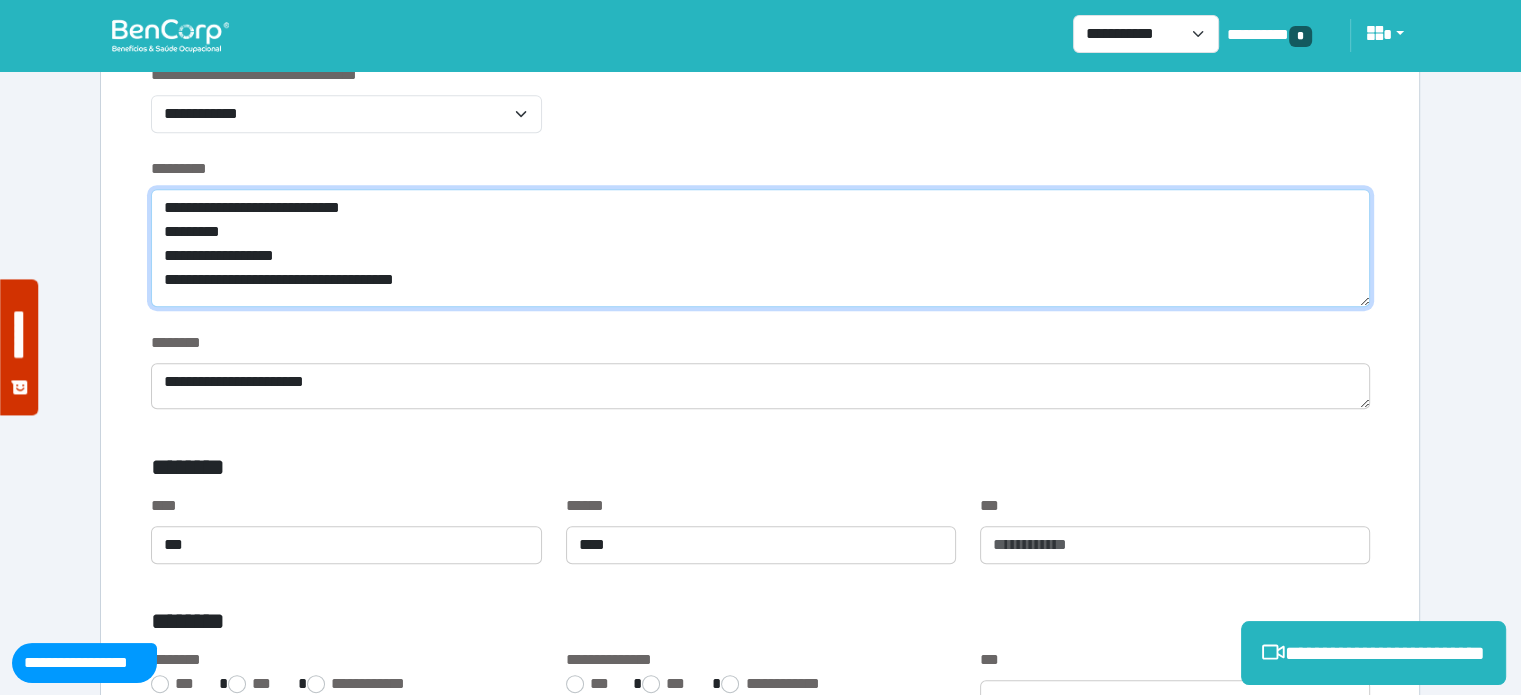 paste on "**********" 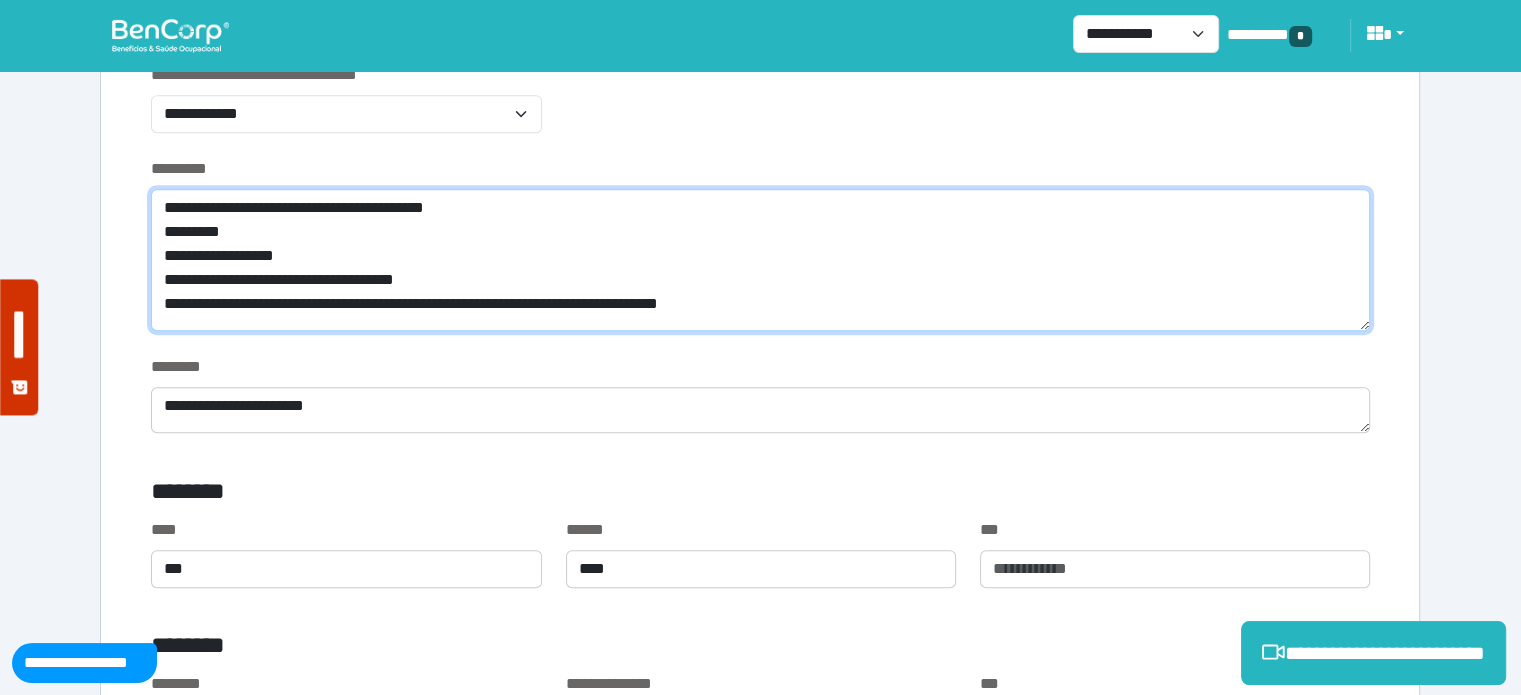 scroll, scrollTop: 0, scrollLeft: 0, axis: both 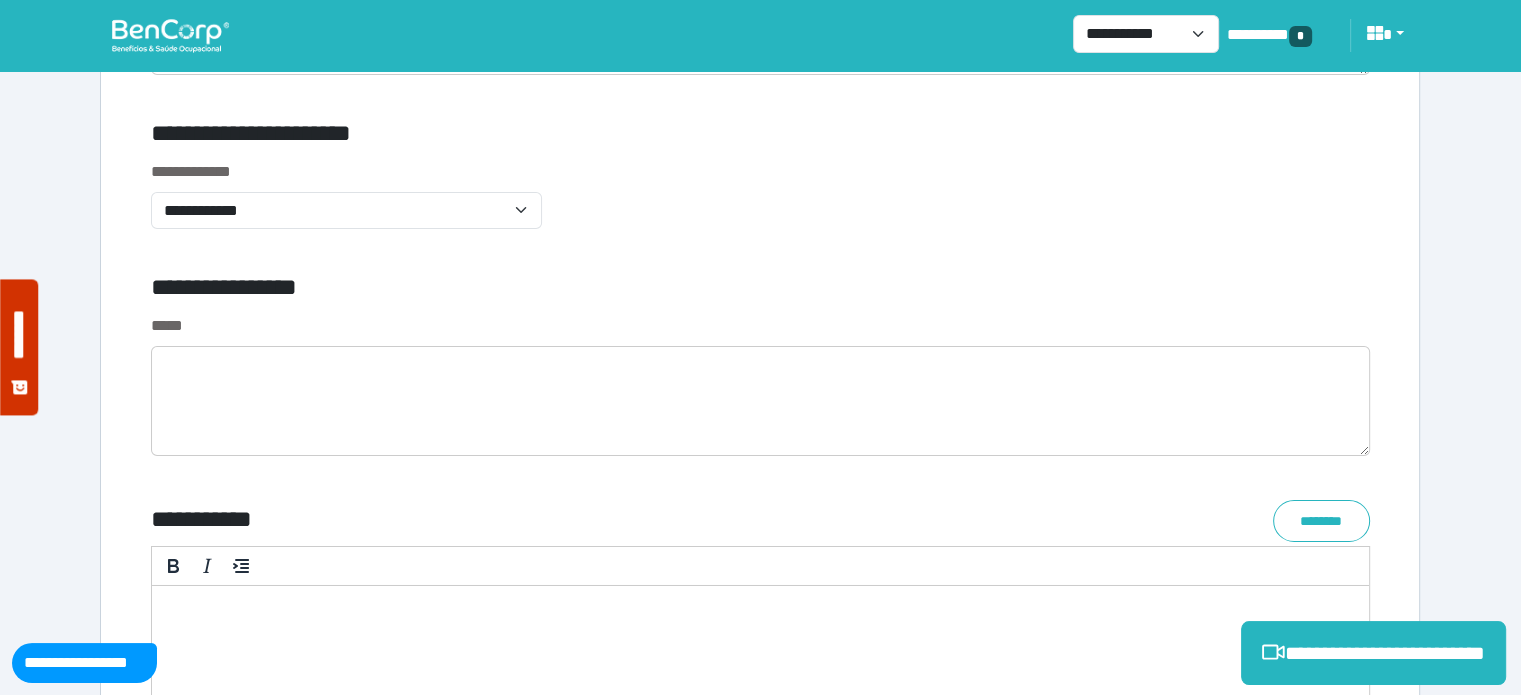 type on "**********" 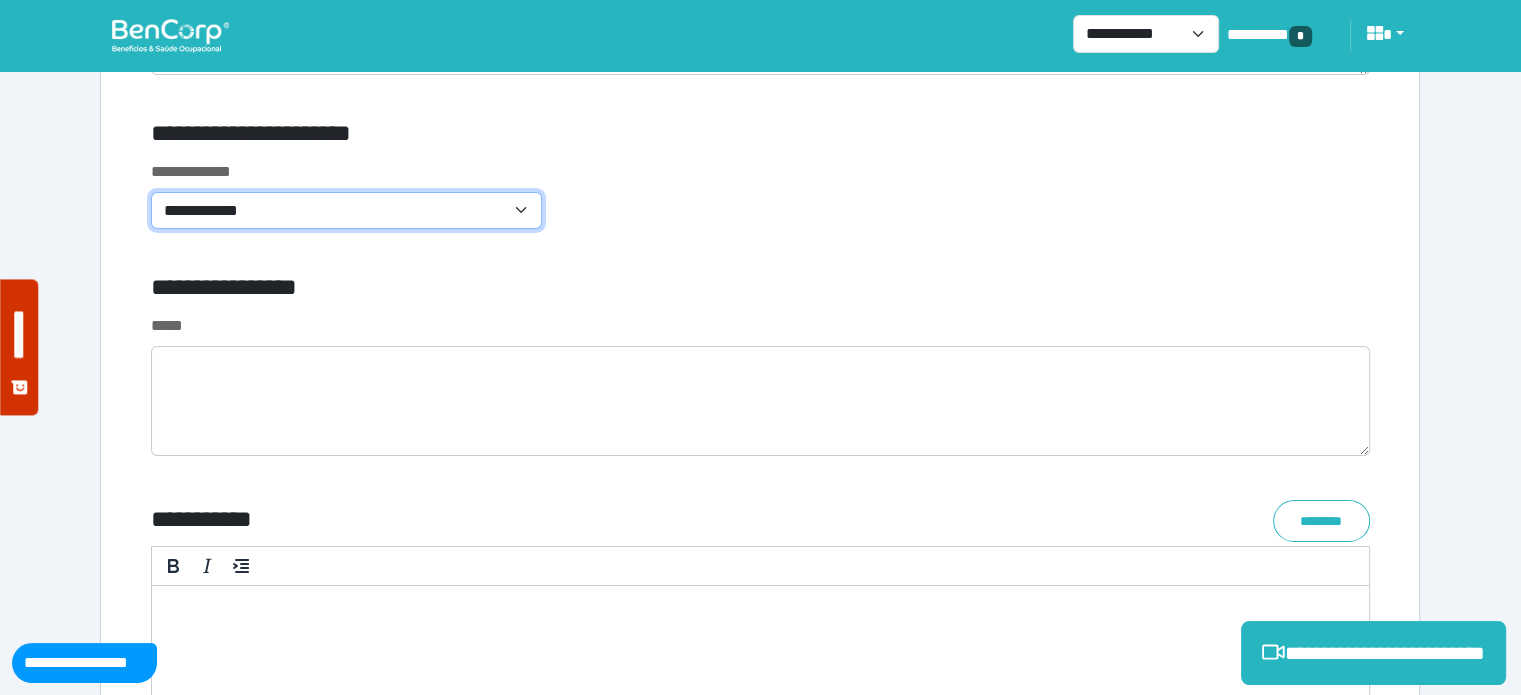 click on "**********" at bounding box center (346, 211) 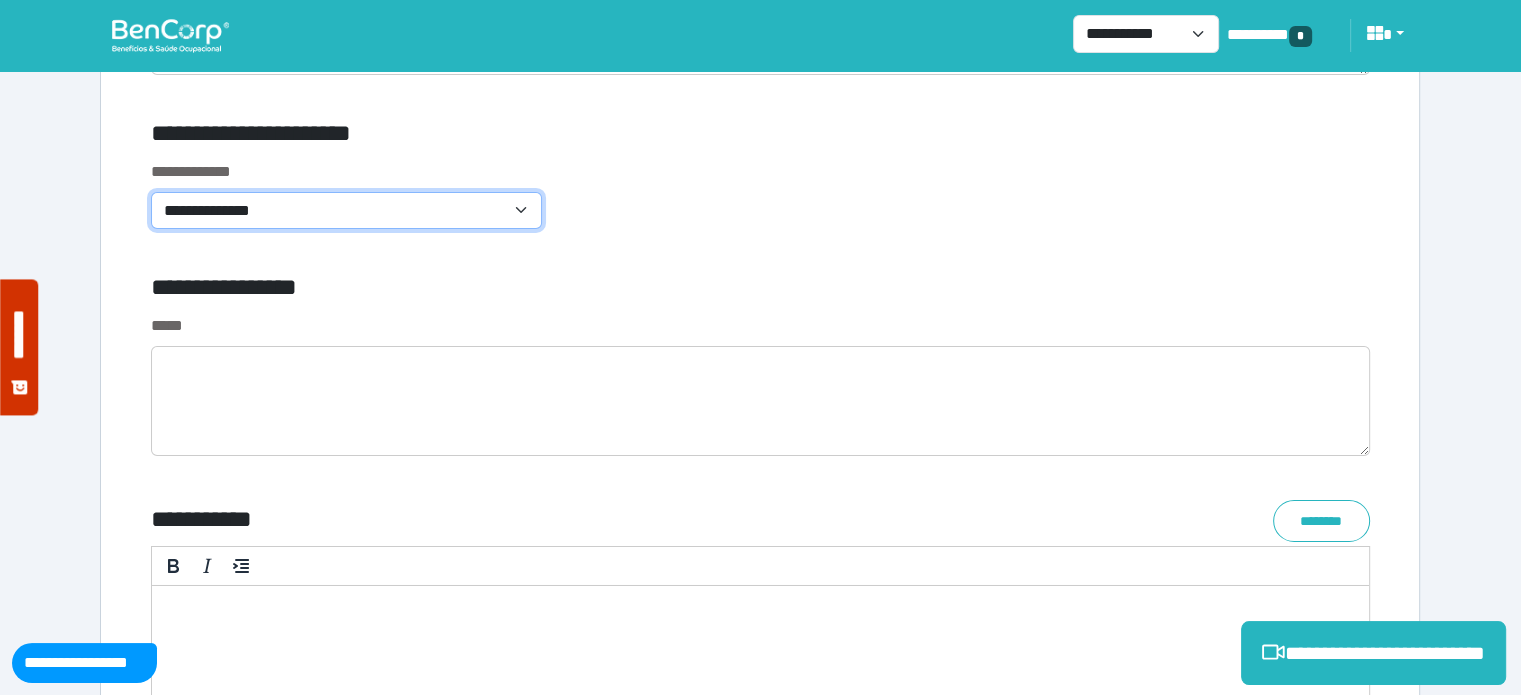 click on "**********" at bounding box center [346, 211] 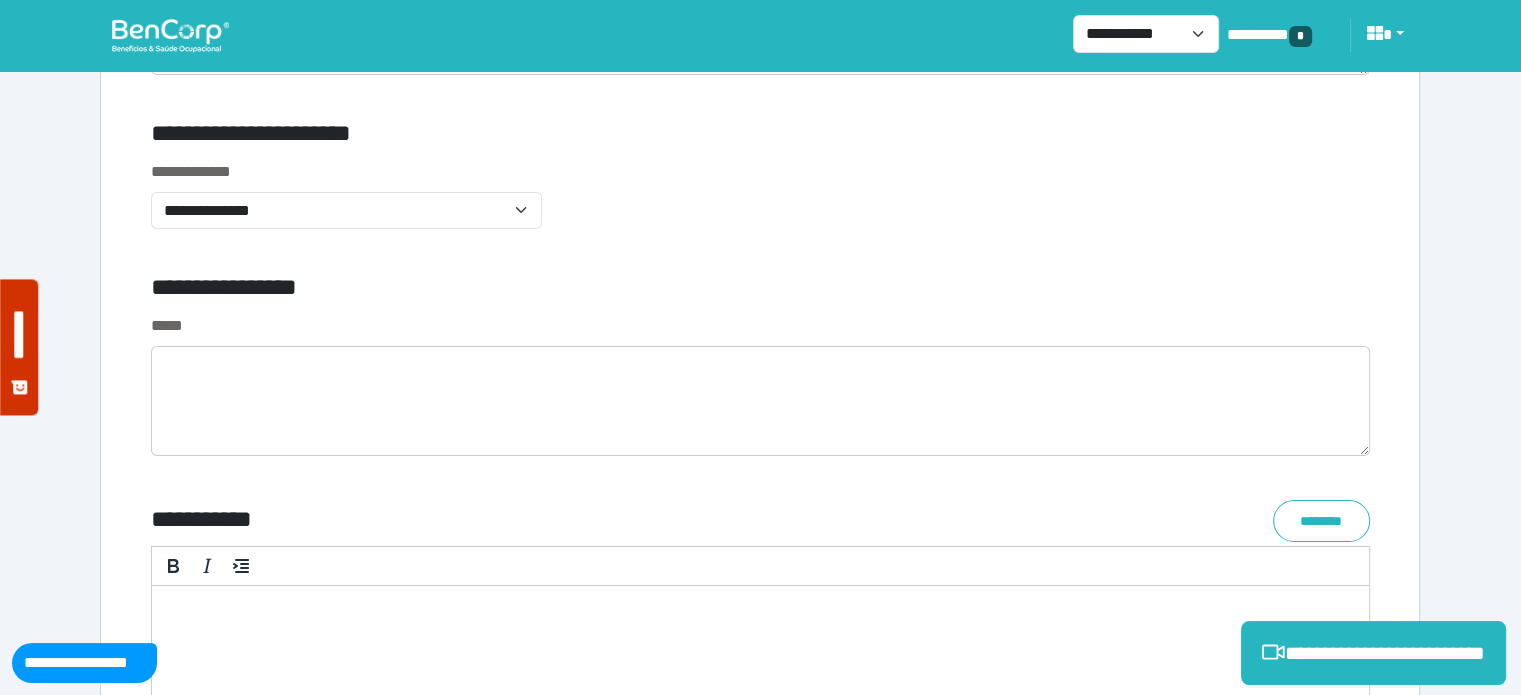 drag, startPoint x: 276, startPoint y: 338, endPoint x: 300, endPoint y: 357, distance: 30.610456 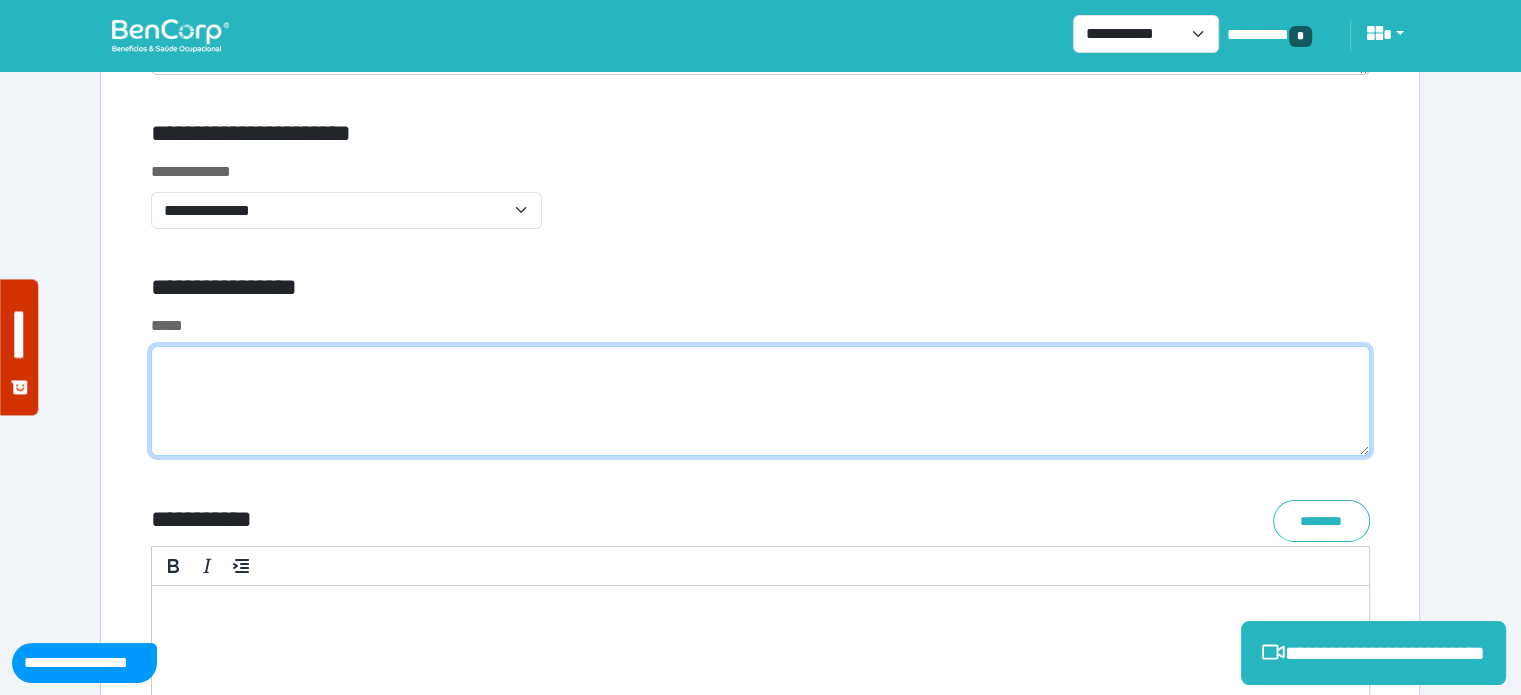click at bounding box center (760, 401) 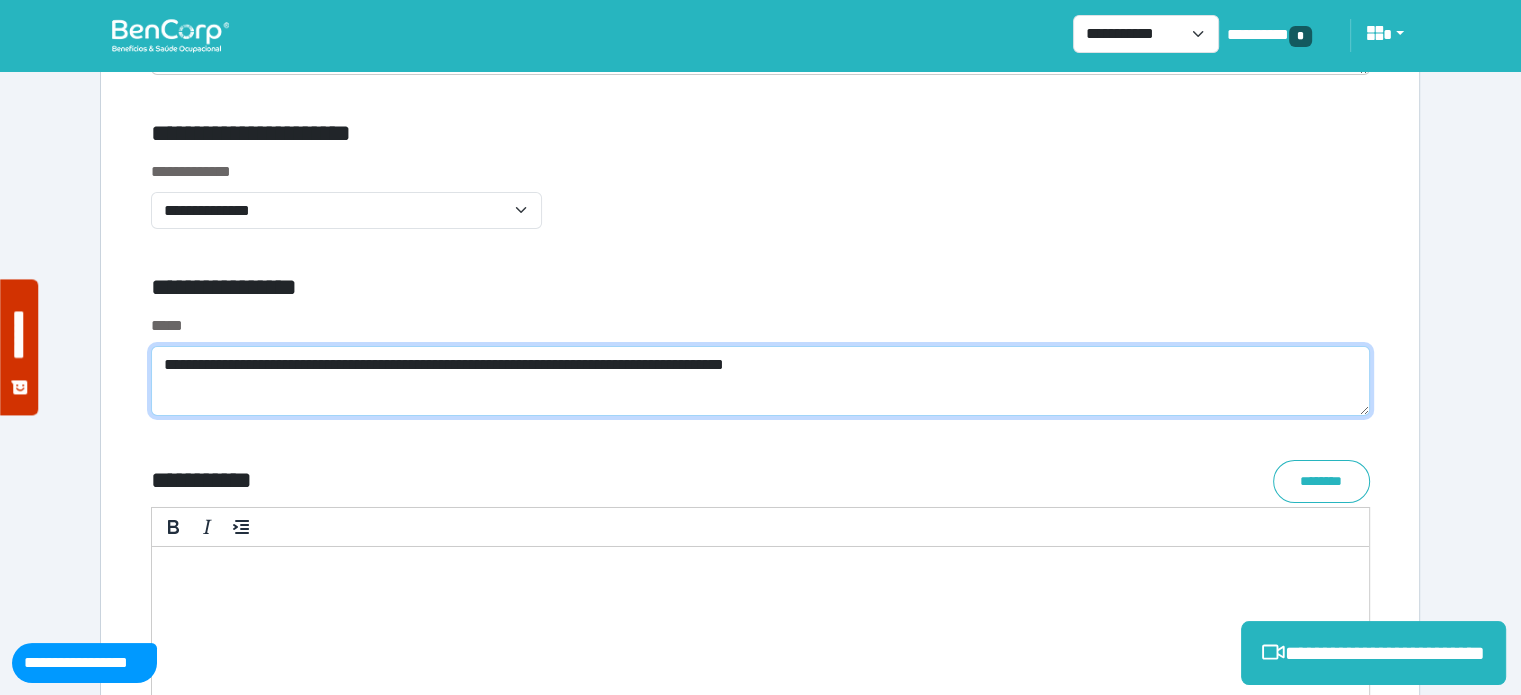 scroll, scrollTop: 0, scrollLeft: 0, axis: both 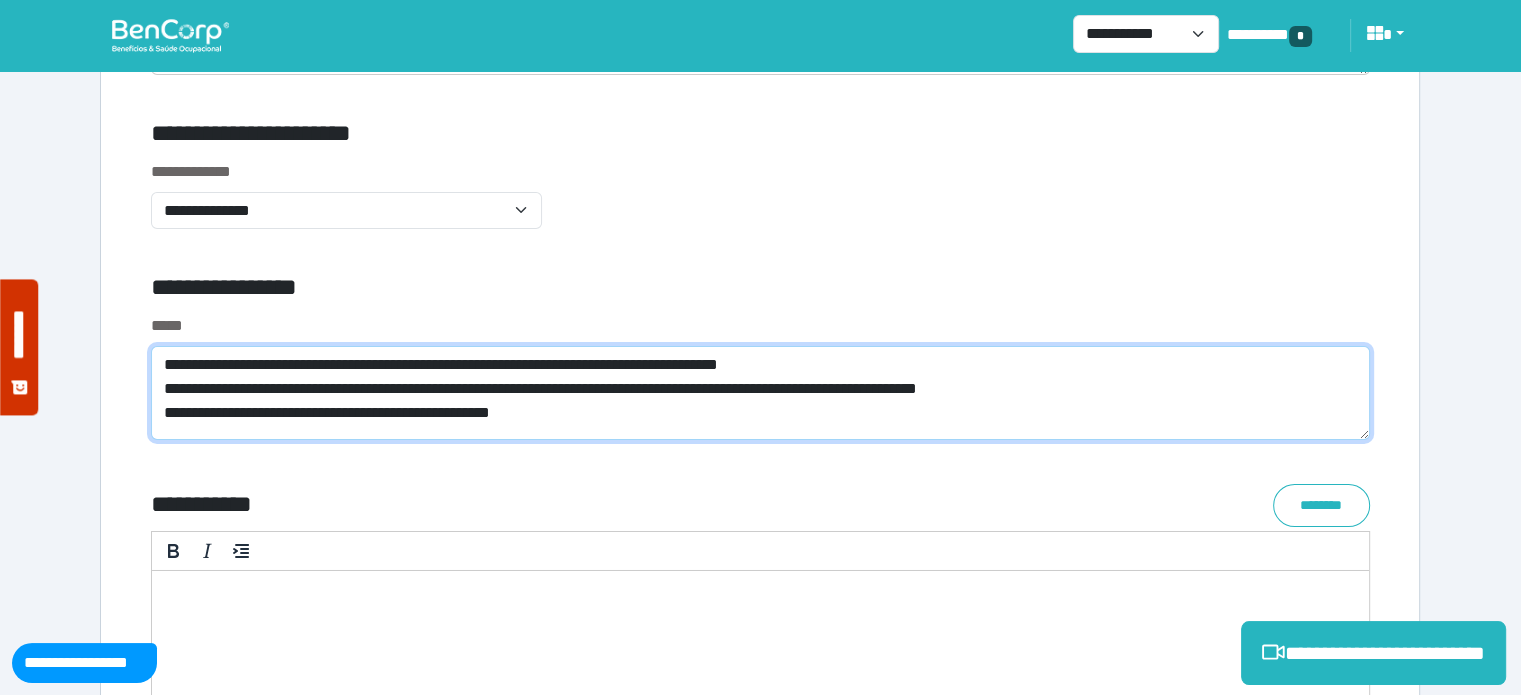 click on "**********" at bounding box center (760, 393) 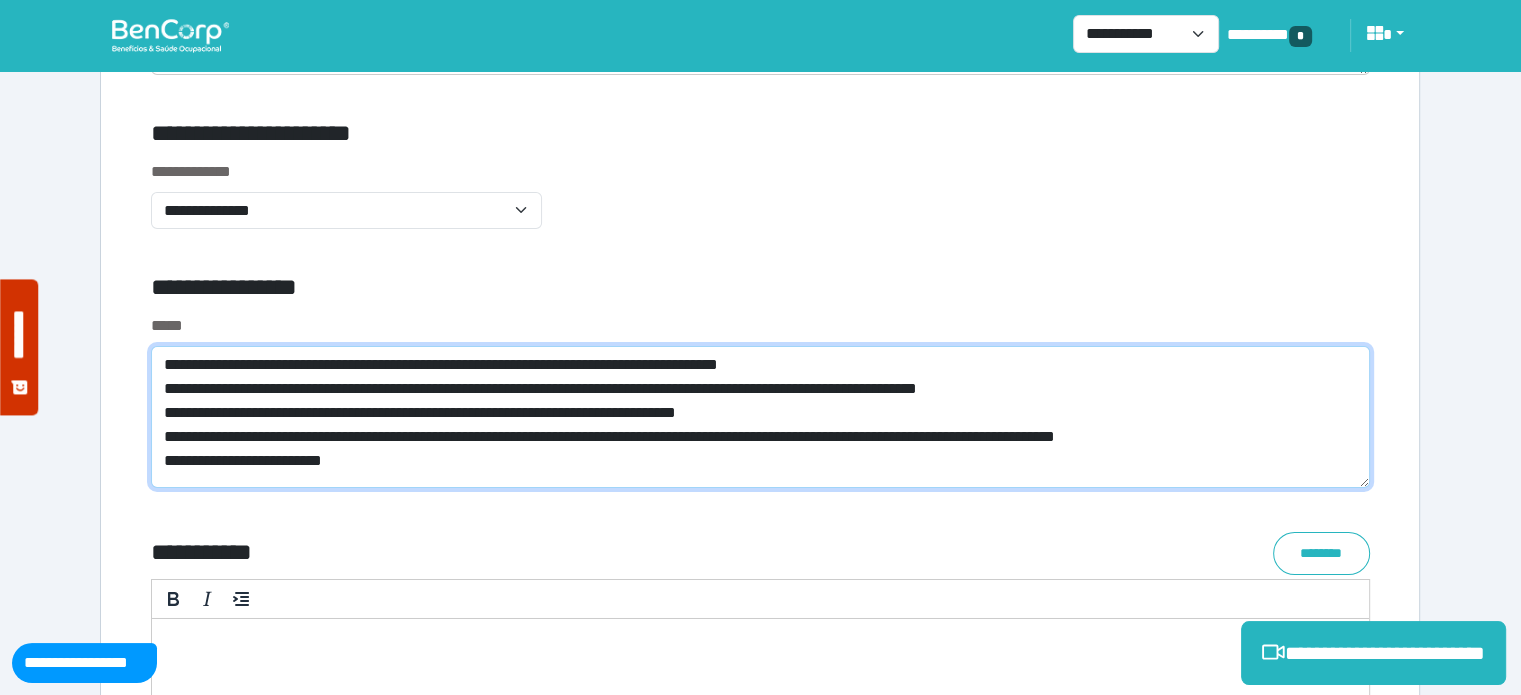 scroll, scrollTop: 0, scrollLeft: 0, axis: both 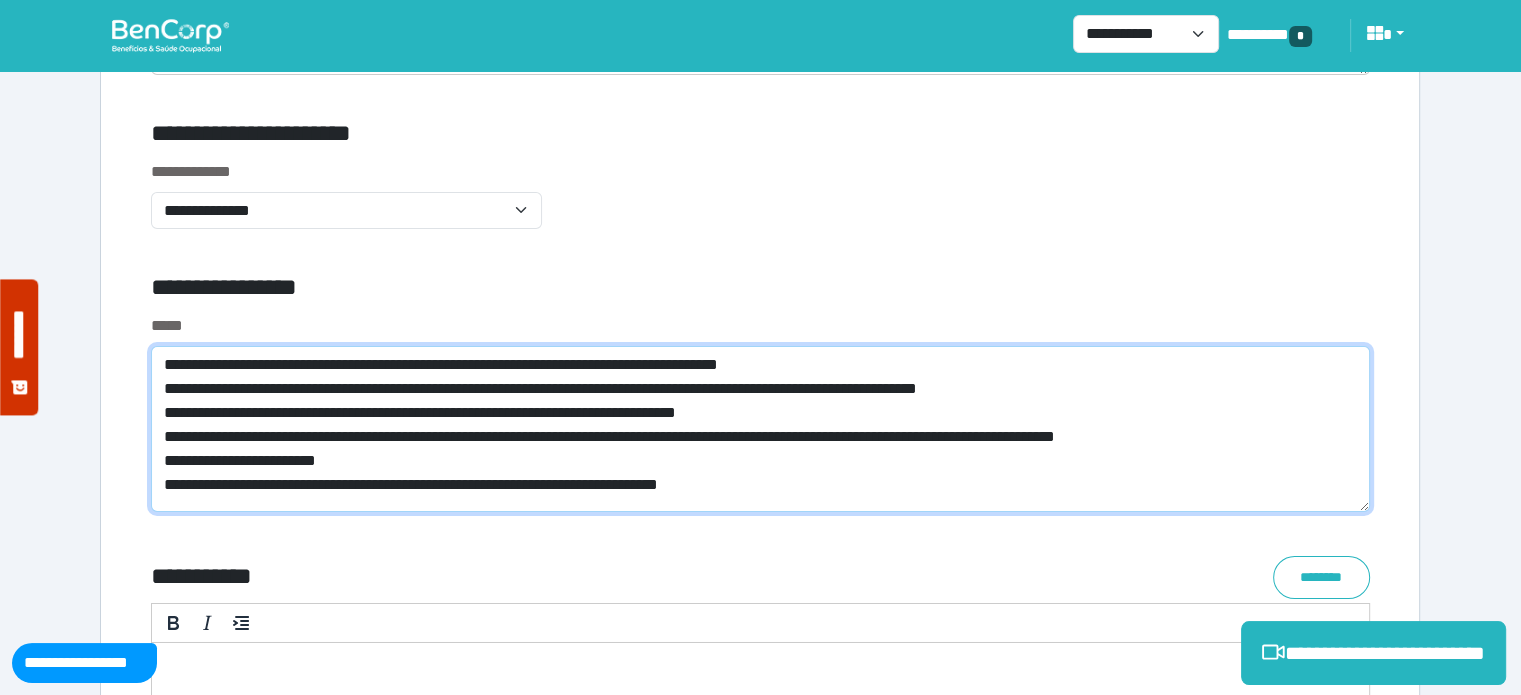 type on "**********" 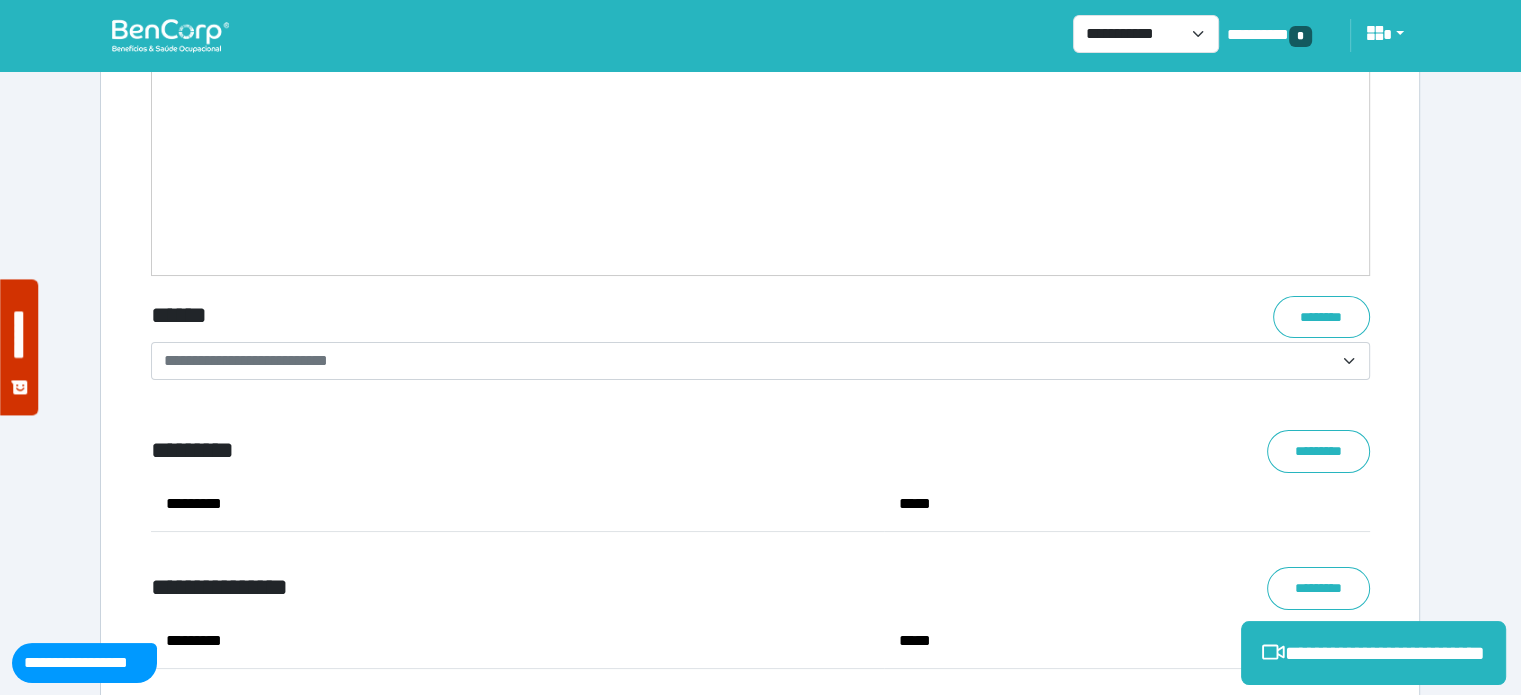 scroll, scrollTop: 7814, scrollLeft: 0, axis: vertical 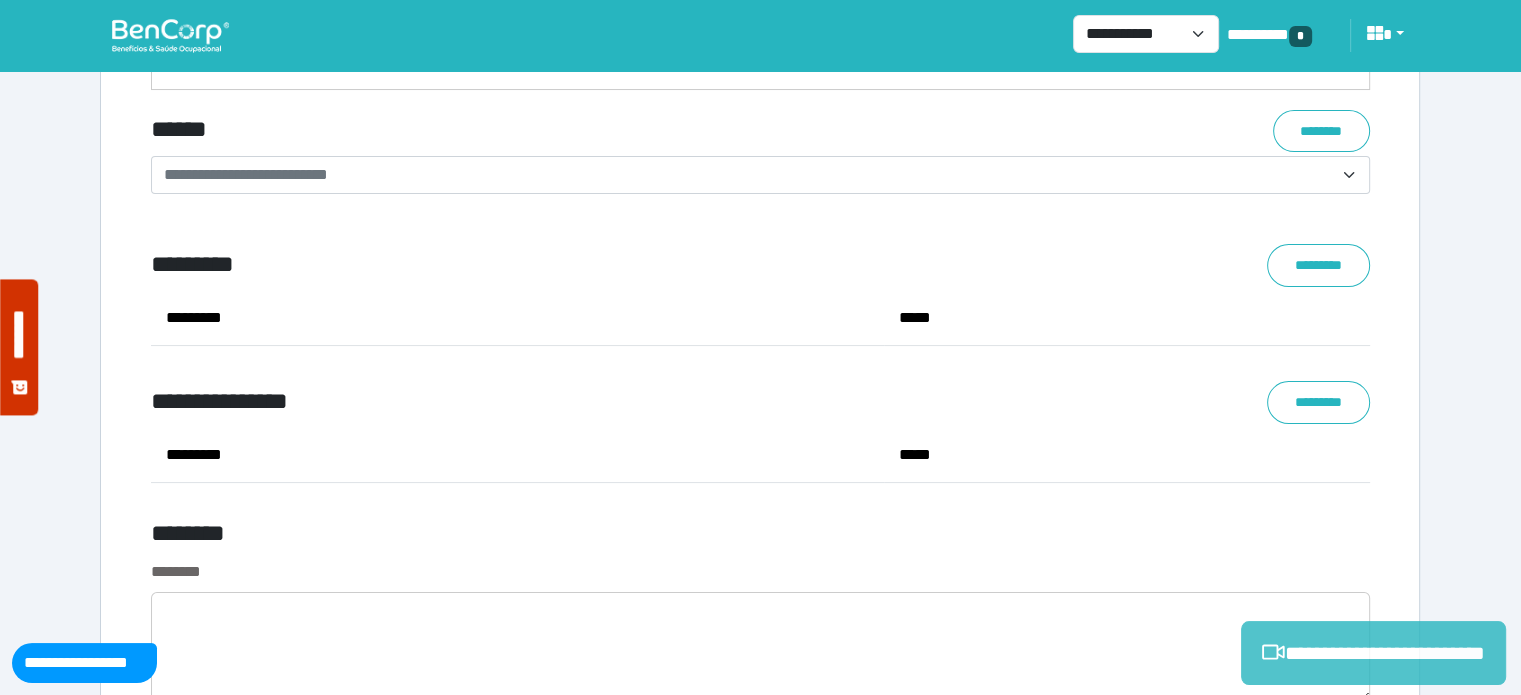 click on "**********" at bounding box center (1373, 653) 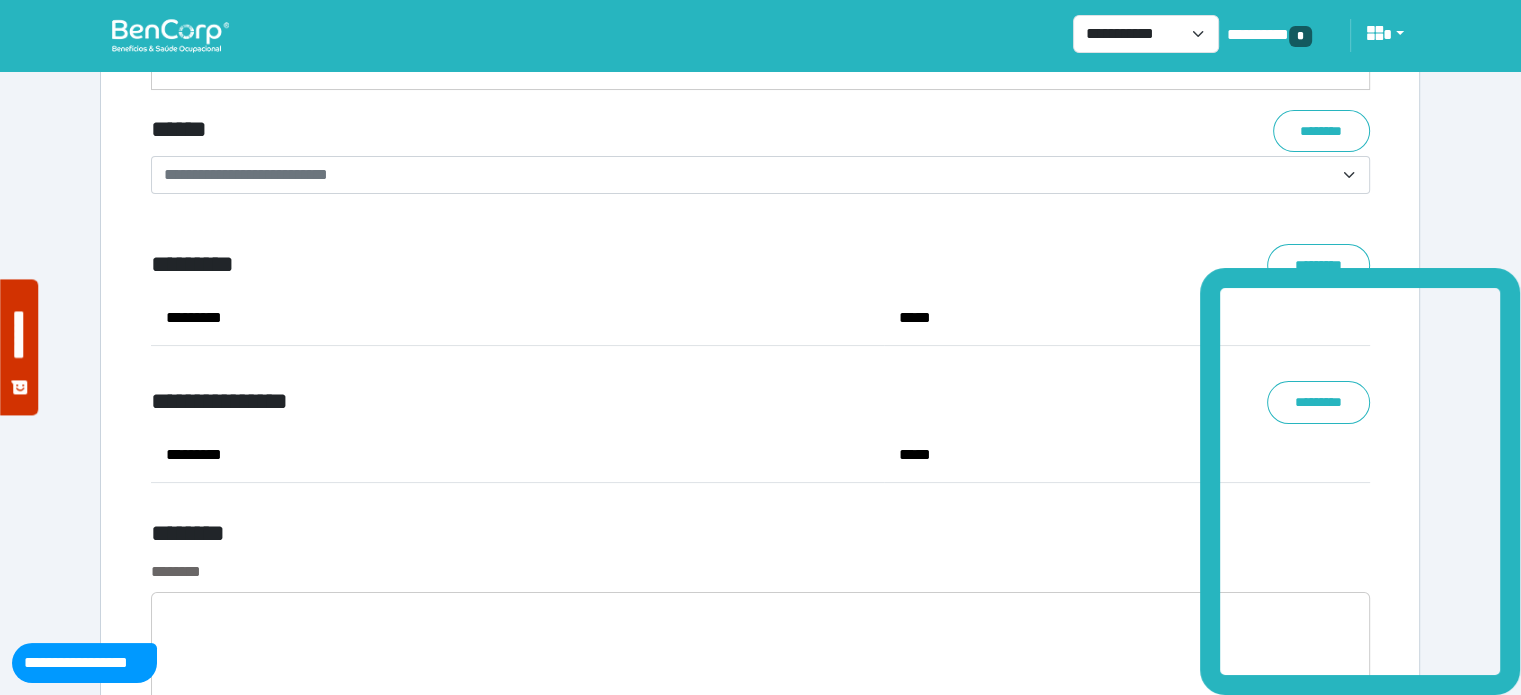 click on "**********" at bounding box center (760, -3269) 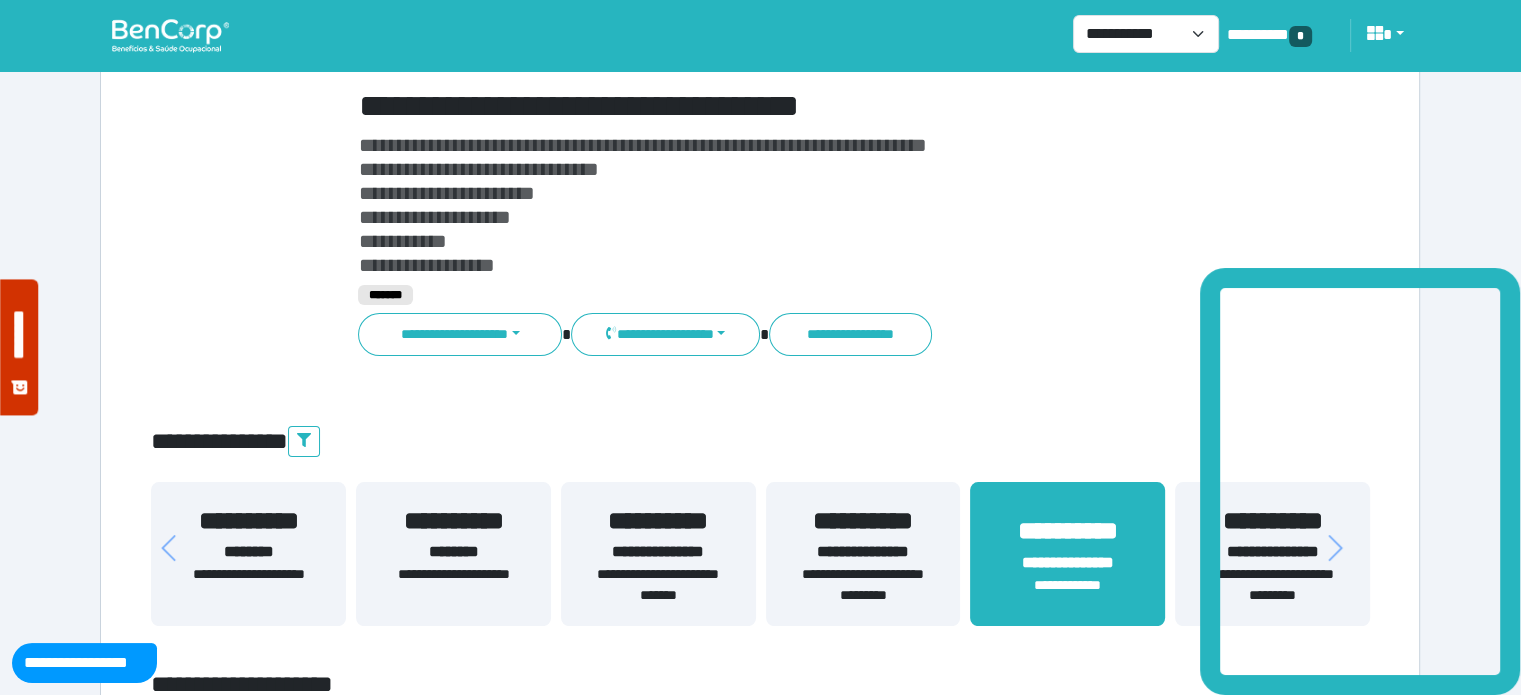 scroll, scrollTop: 0, scrollLeft: 0, axis: both 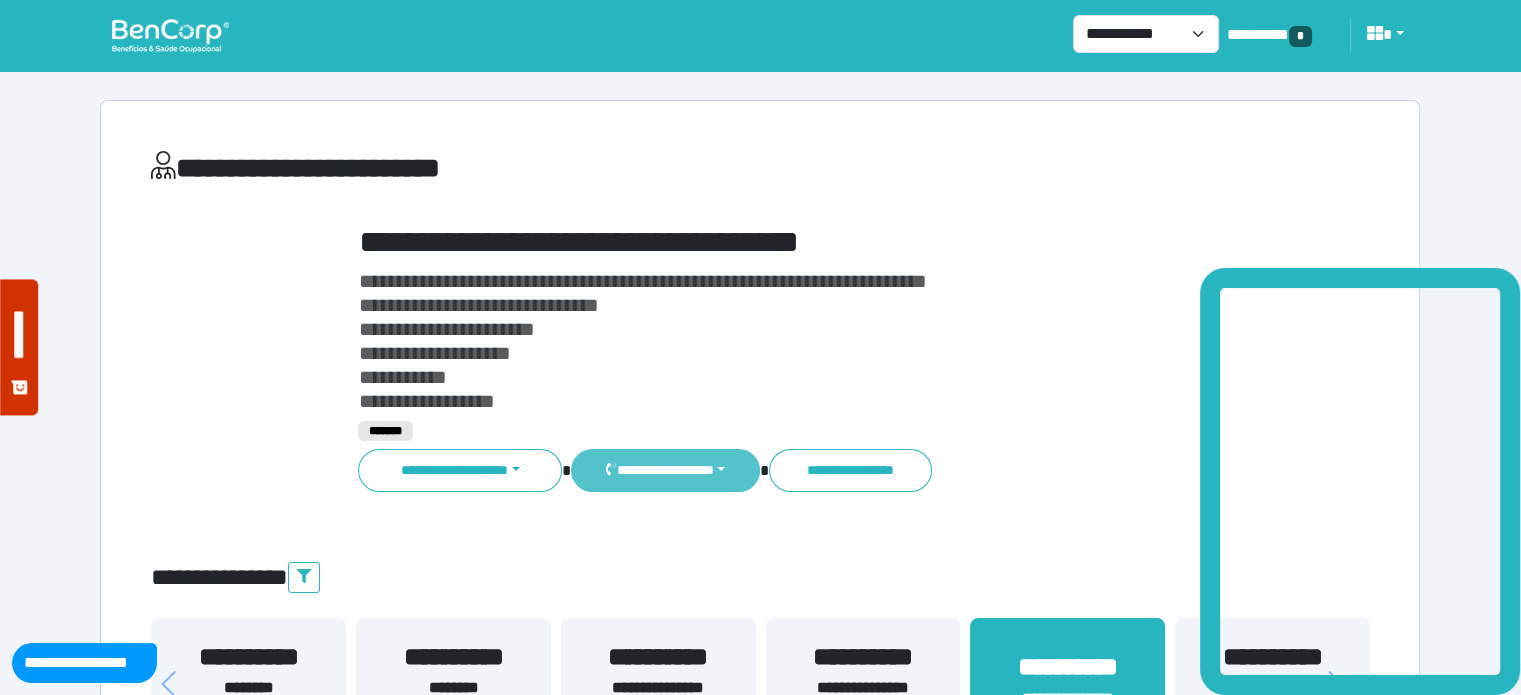 click on "**********" at bounding box center [665, 470] 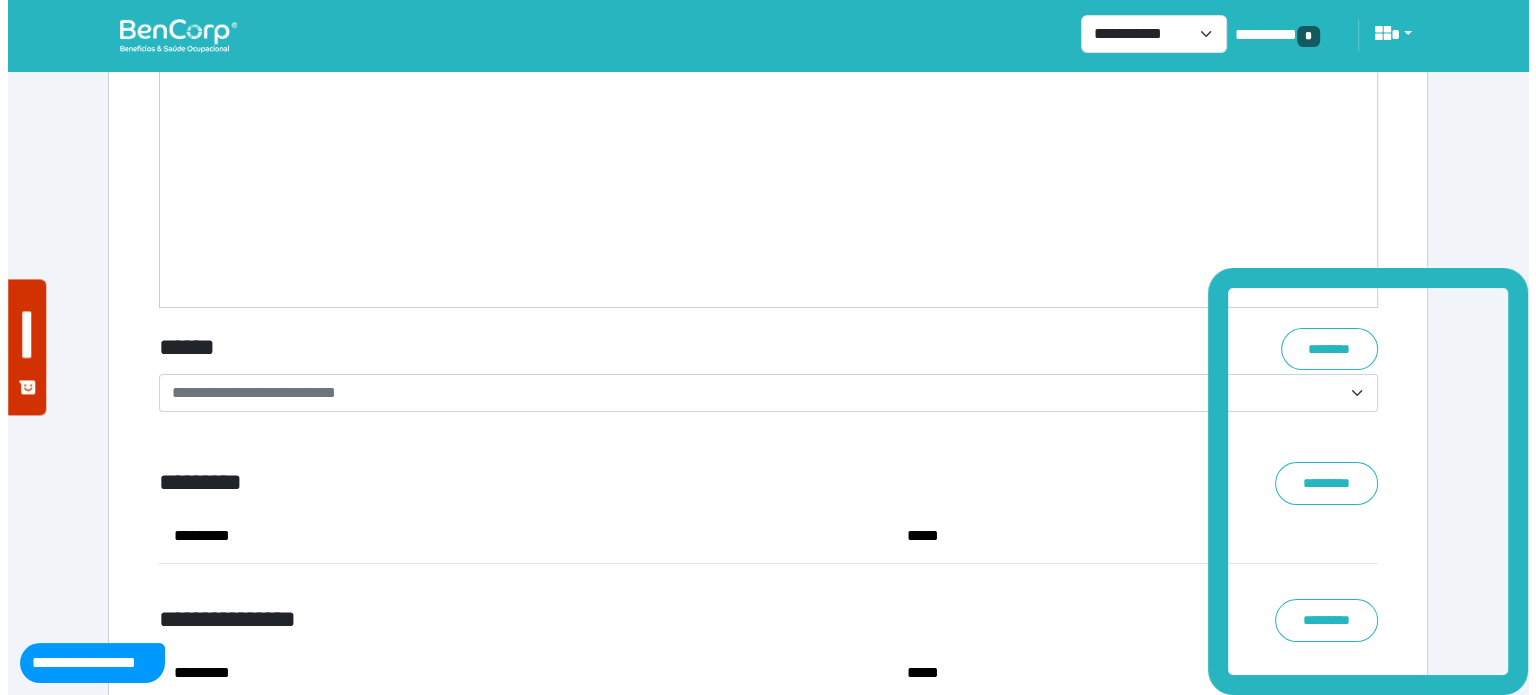 scroll, scrollTop: 8315, scrollLeft: 0, axis: vertical 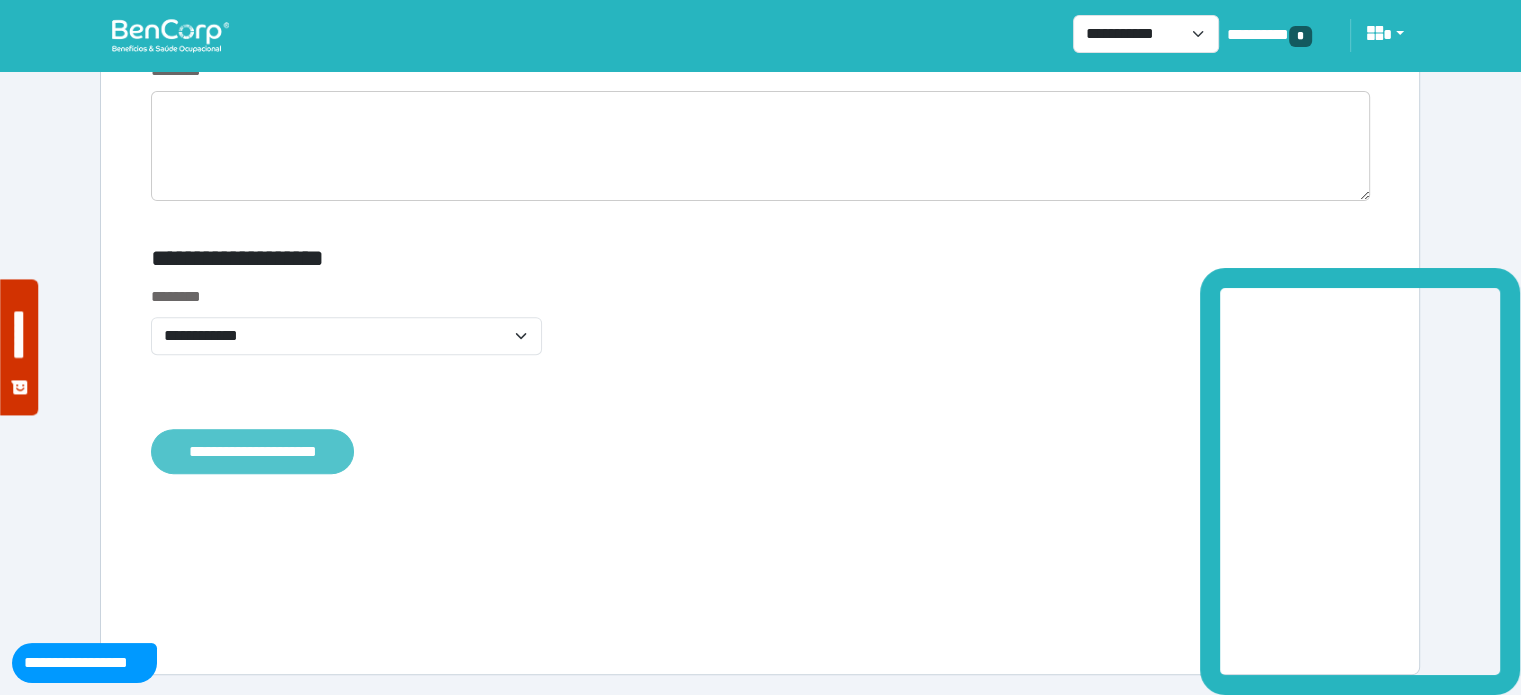 click on "**********" at bounding box center [252, 452] 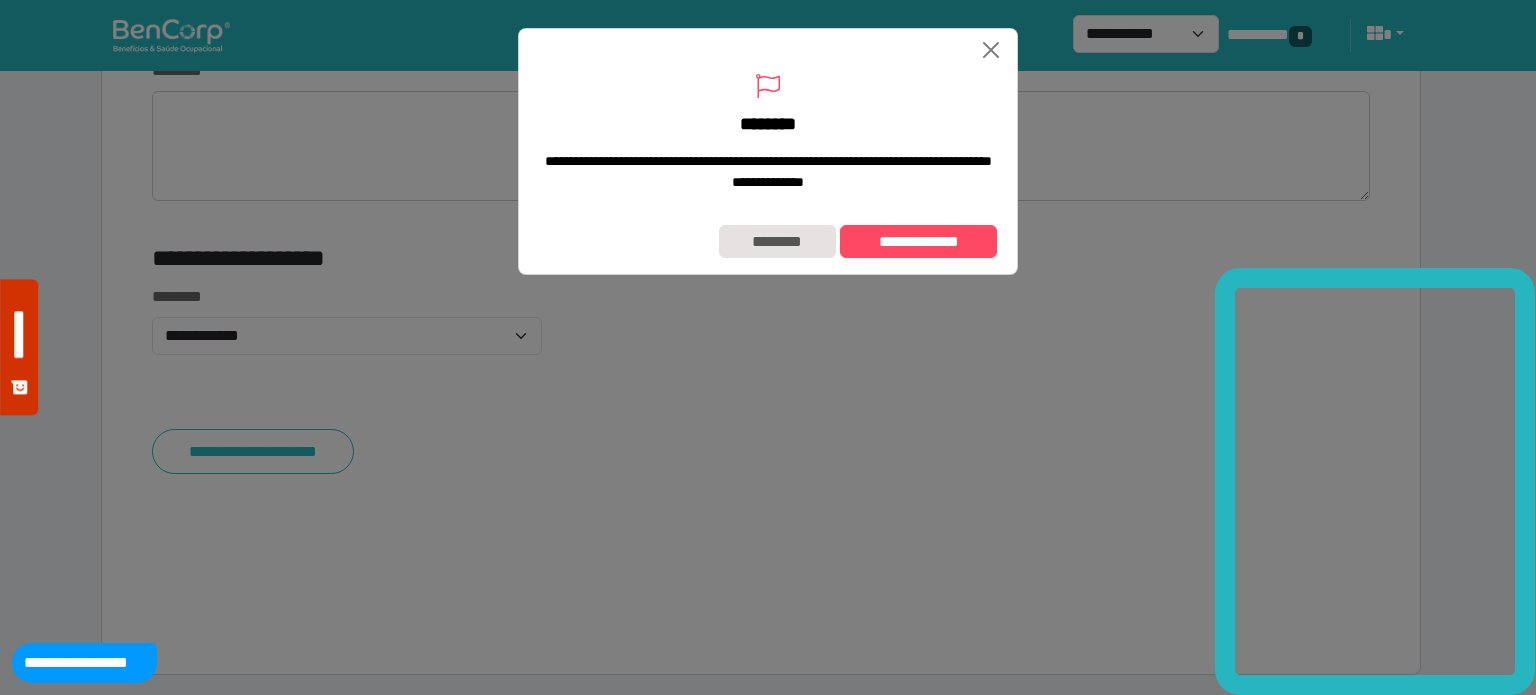 click on "**********" at bounding box center [860, 242] 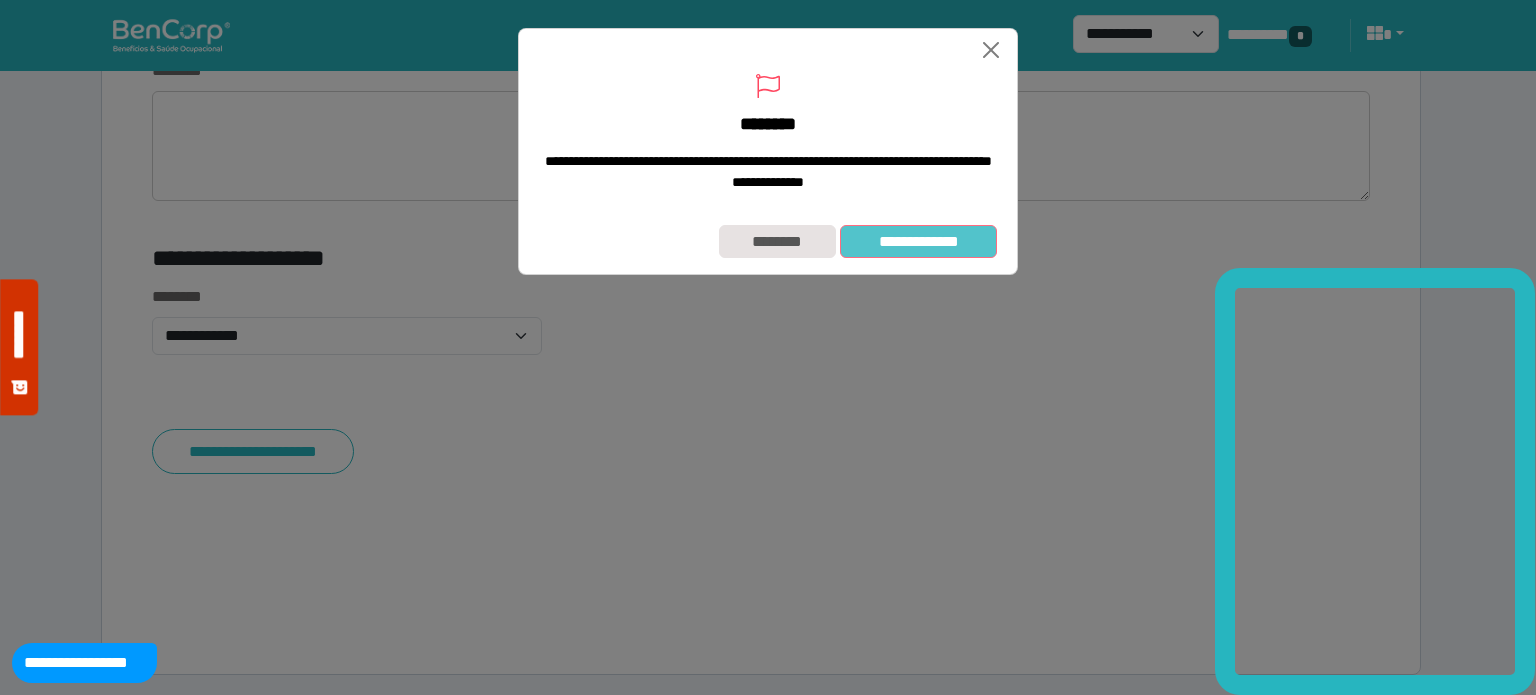click on "**********" at bounding box center [918, 242] 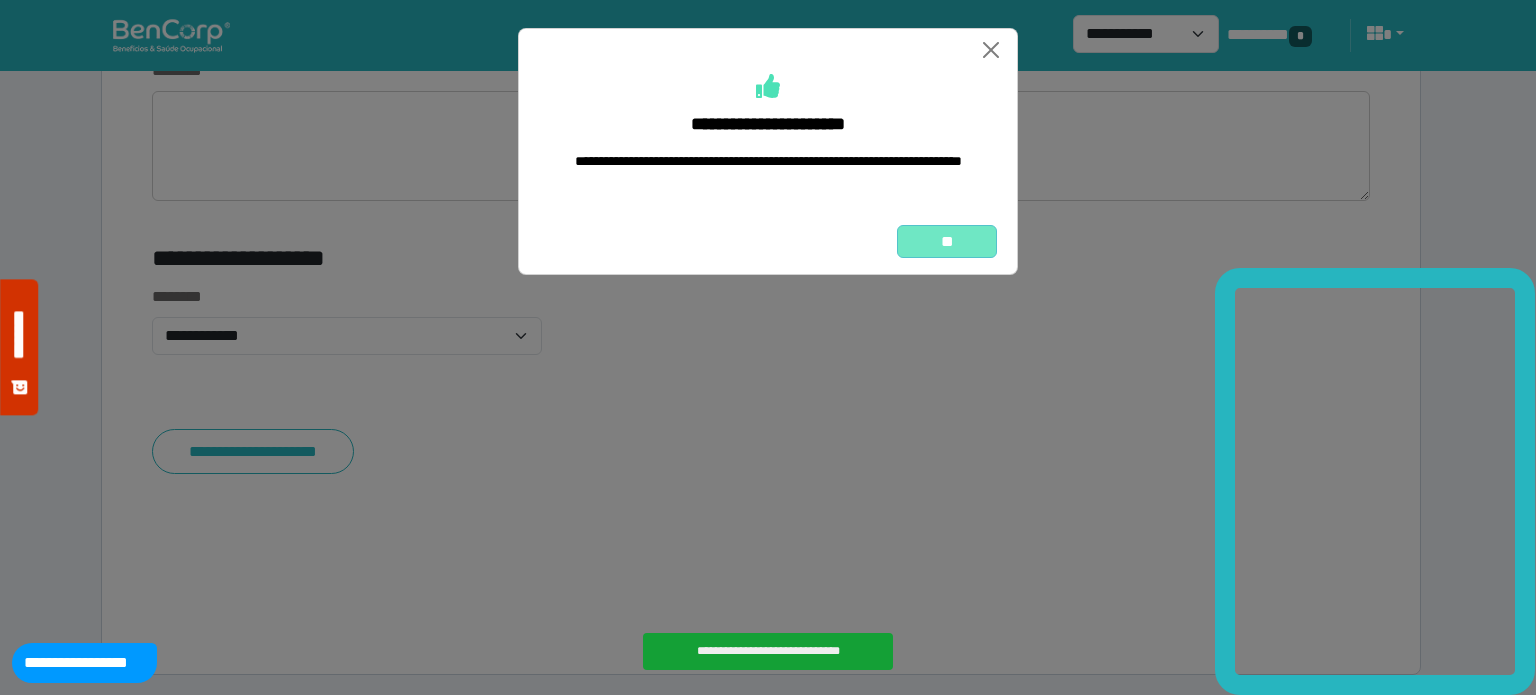 click on "**" at bounding box center (947, 242) 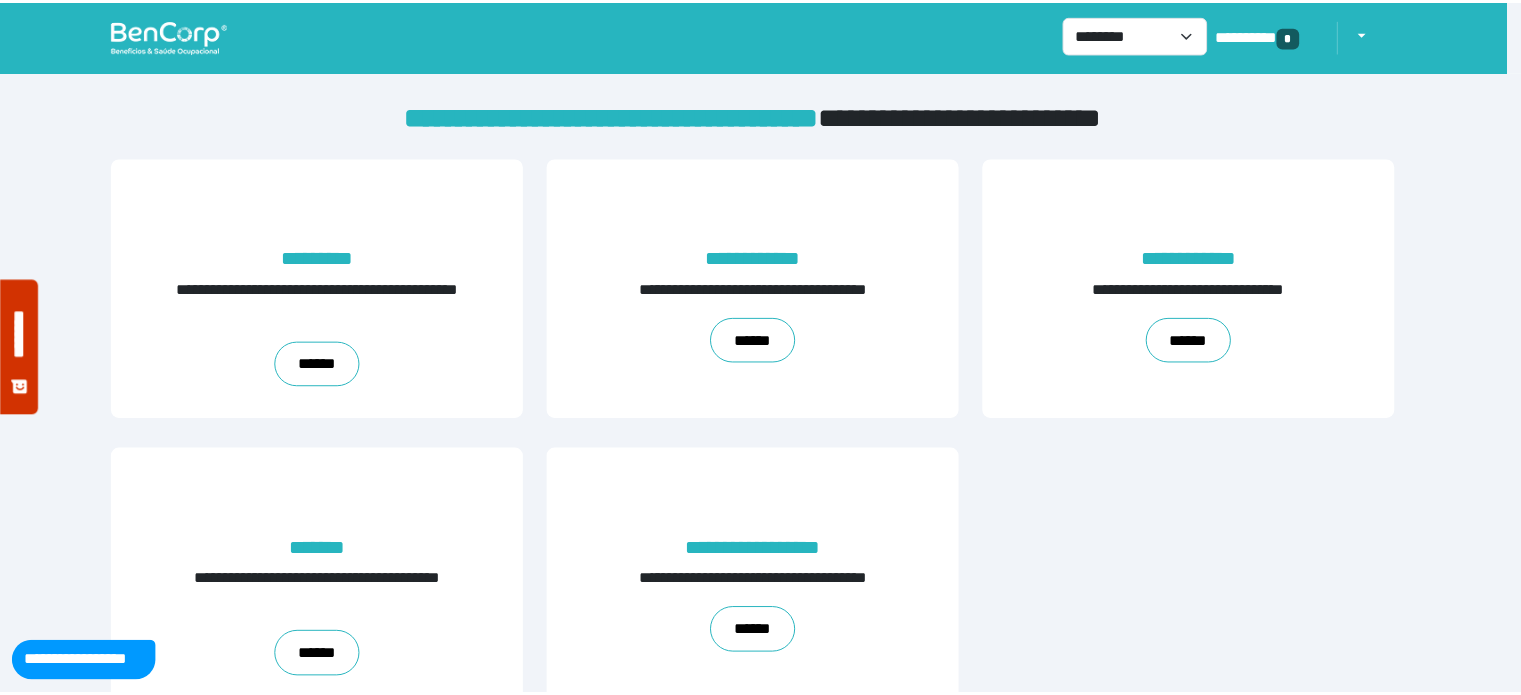 scroll, scrollTop: 0, scrollLeft: 0, axis: both 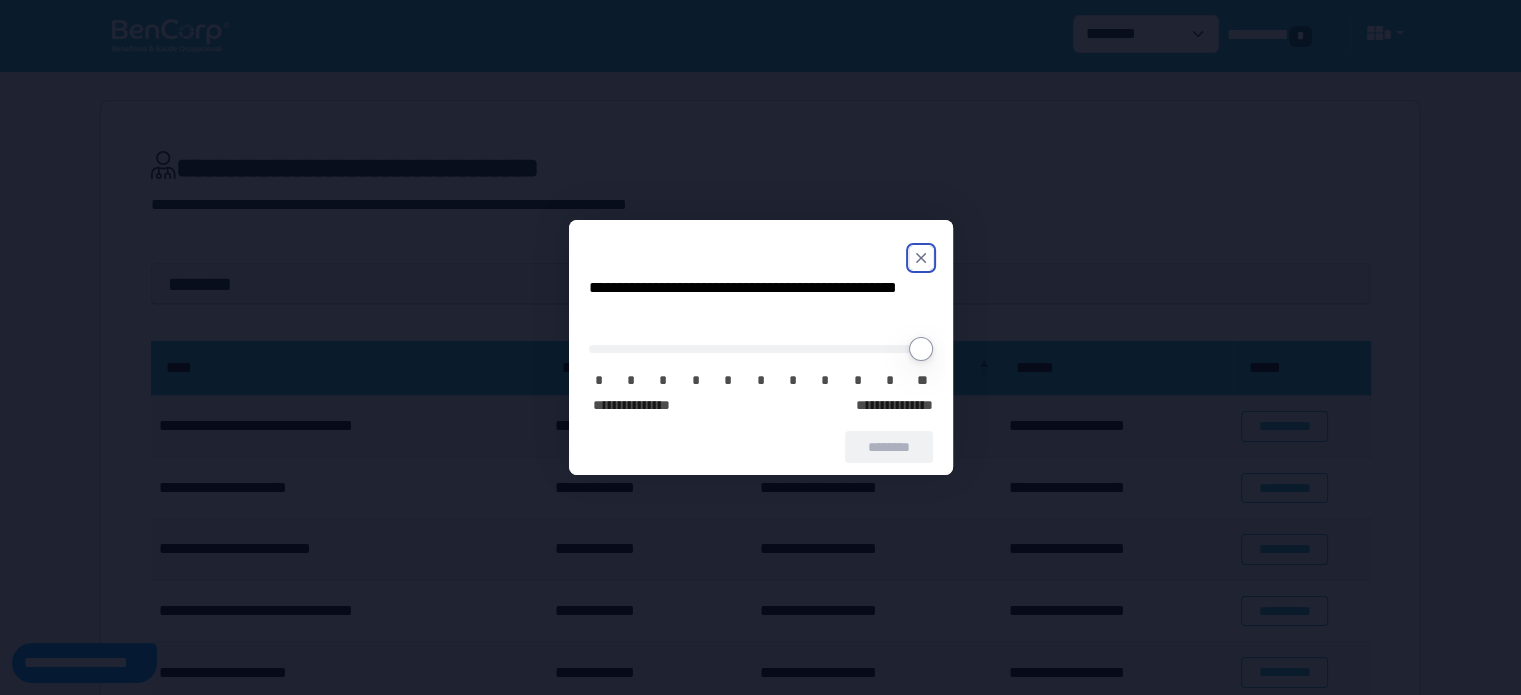 click 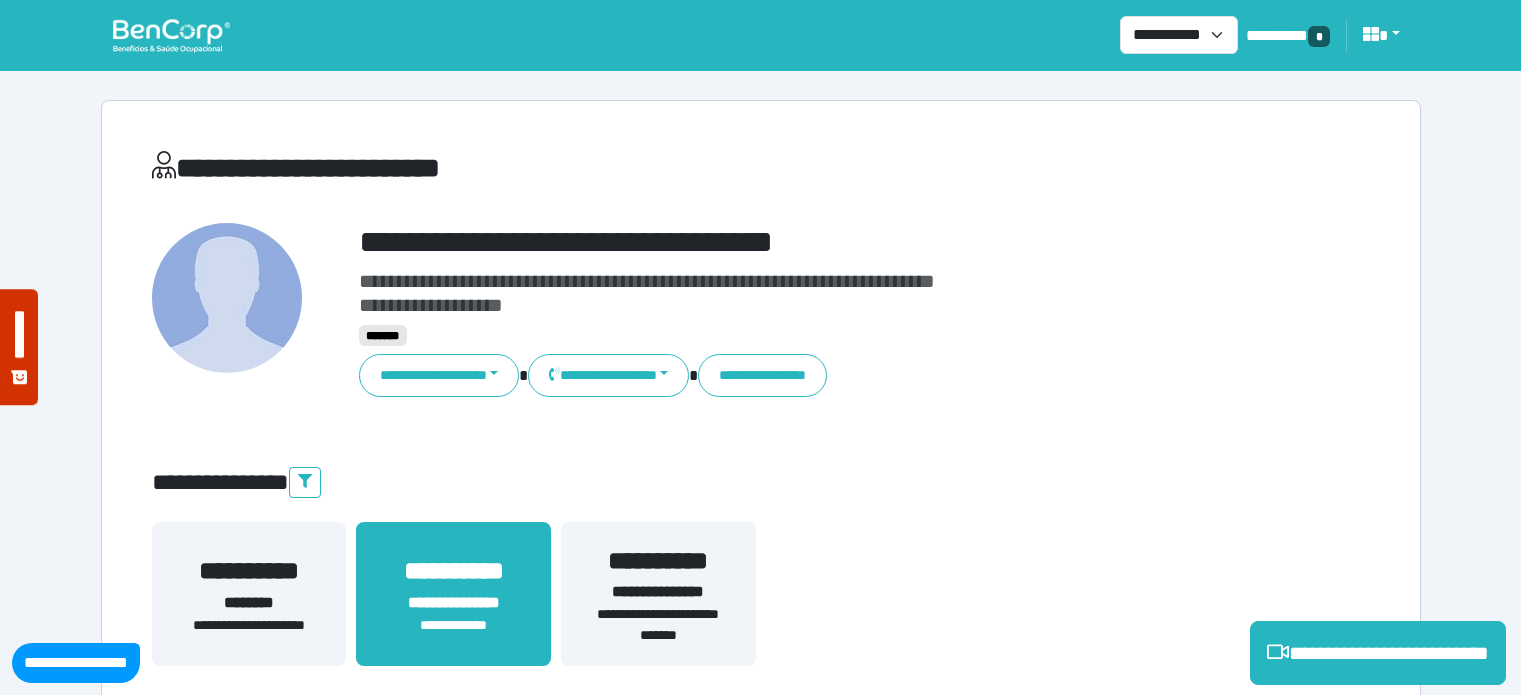 select on "**********" 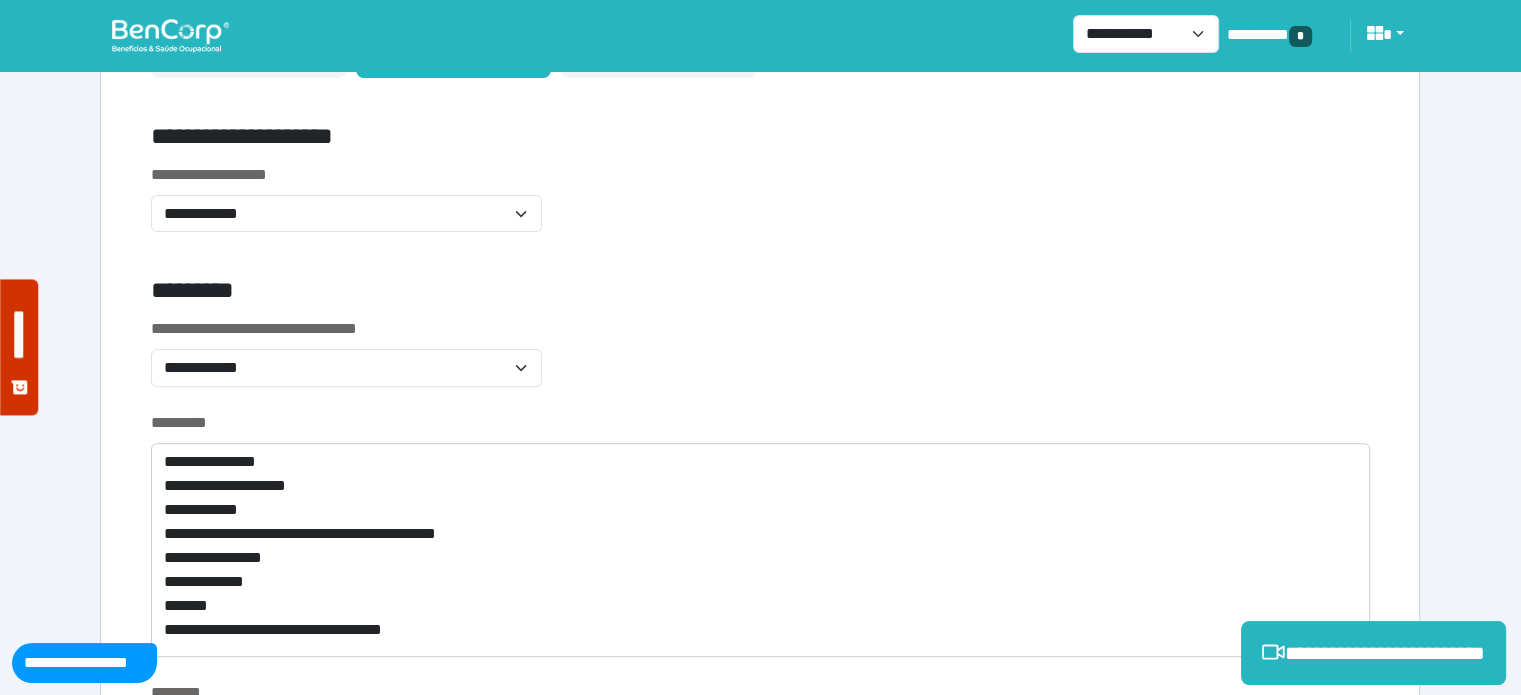 scroll, scrollTop: 588, scrollLeft: 0, axis: vertical 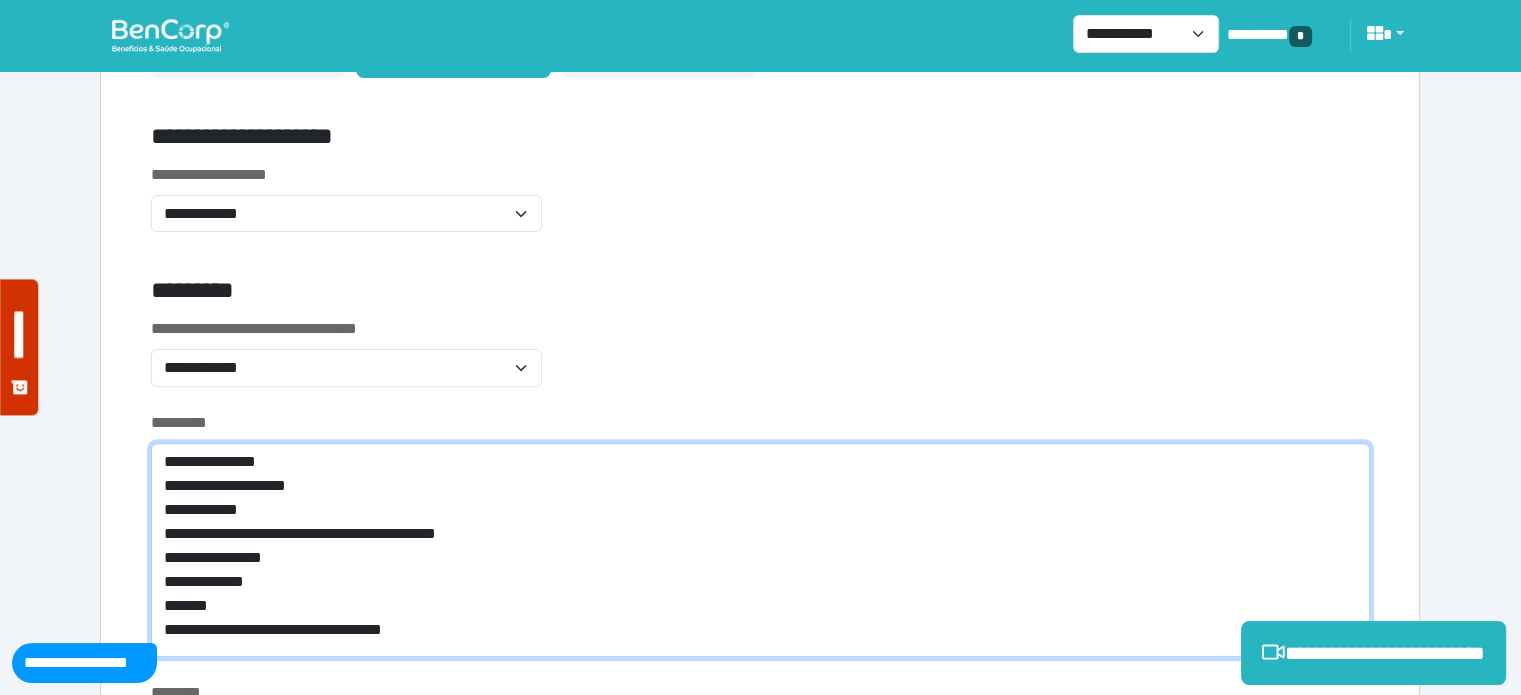 drag, startPoint x: 288, startPoint y: 461, endPoint x: 160, endPoint y: 454, distance: 128.19127 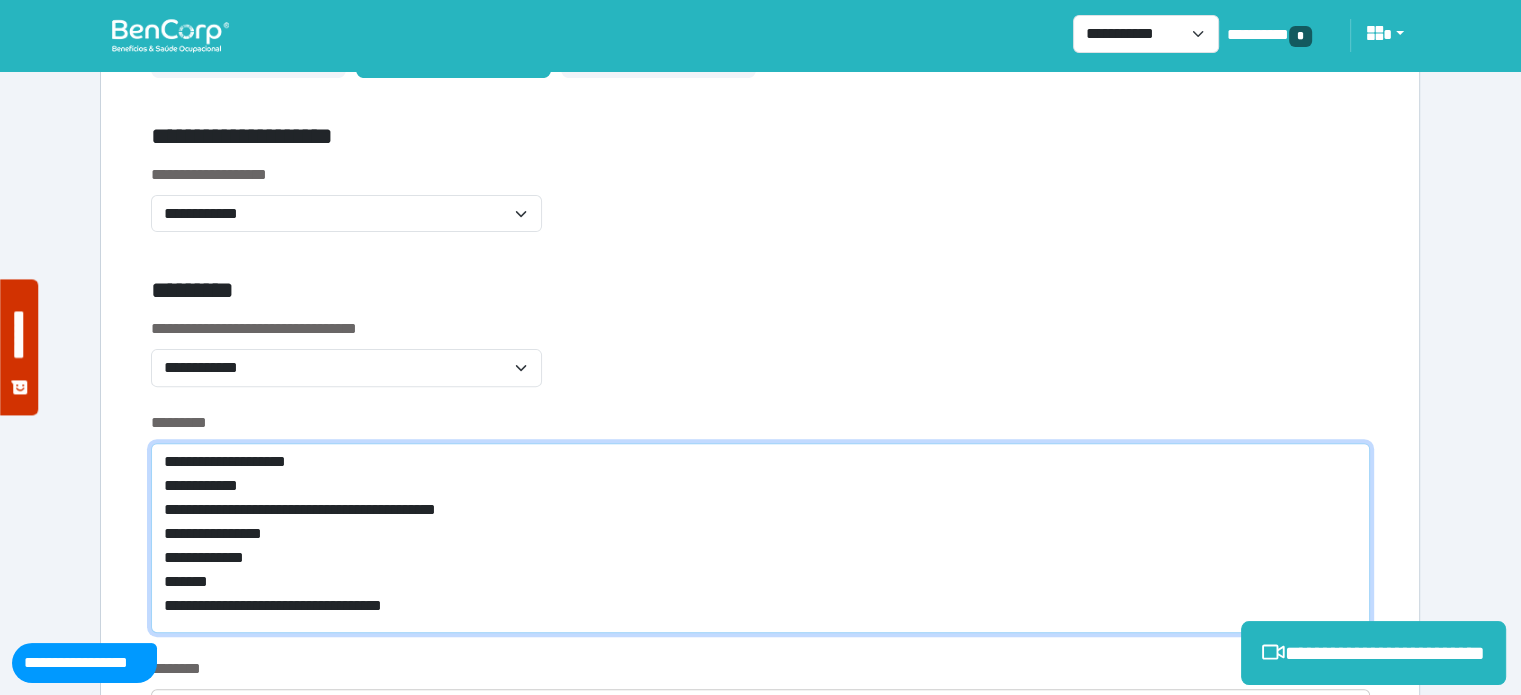 type on "**********" 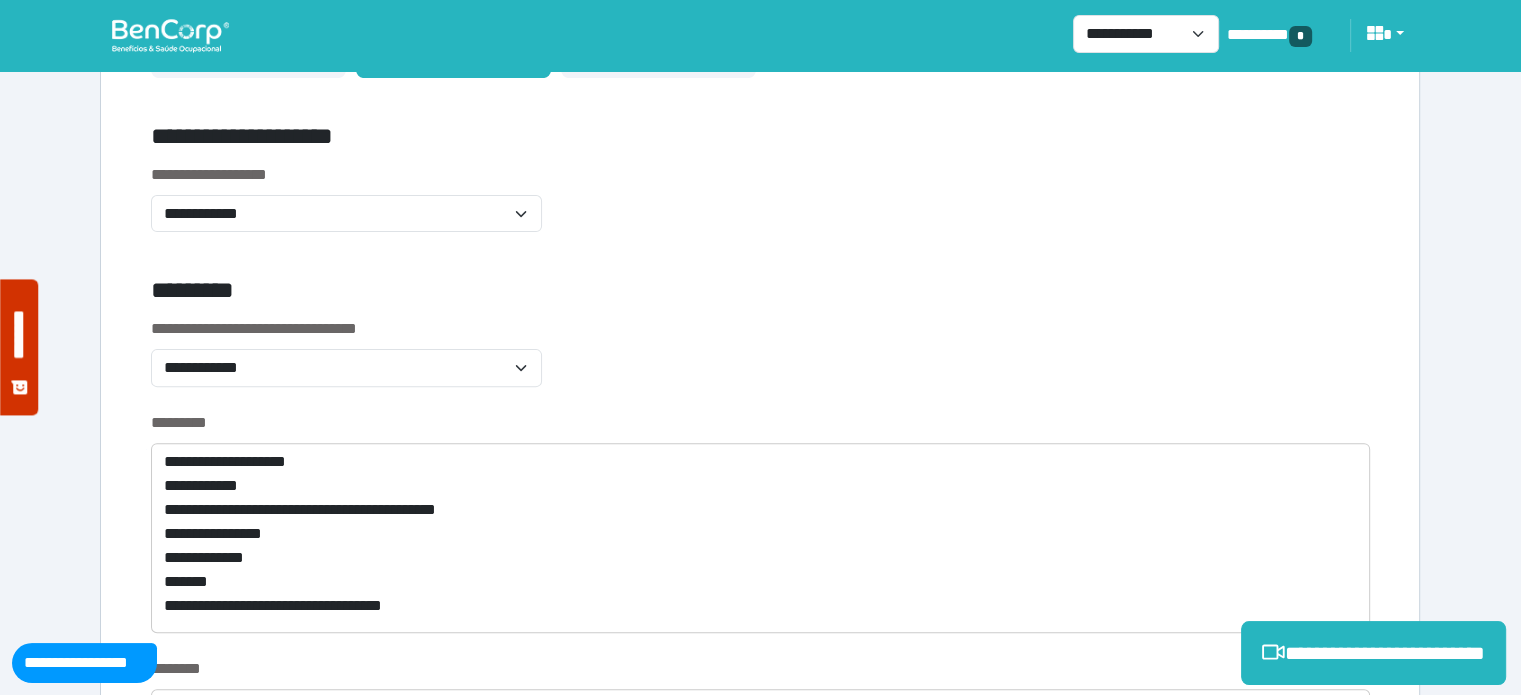 click on "**********" at bounding box center (760, 210) 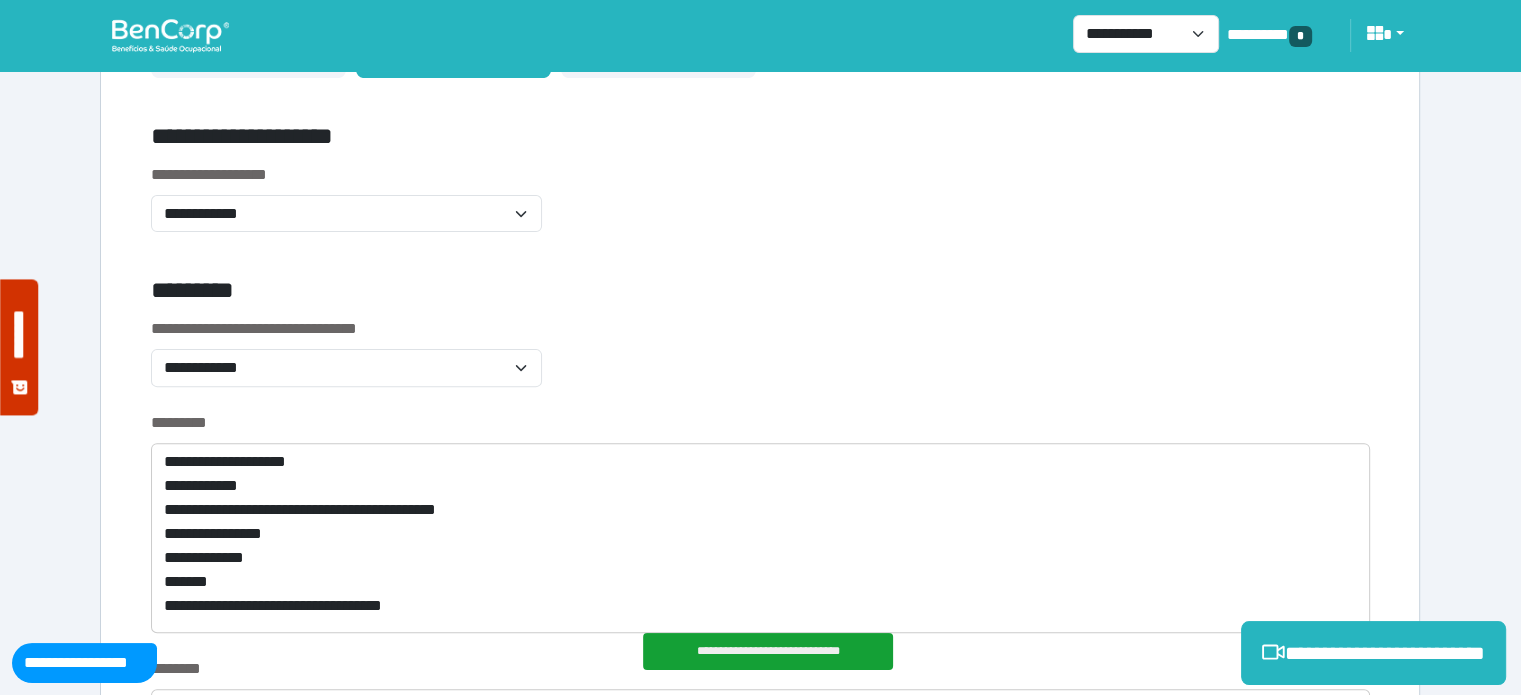 click on "**********" at bounding box center (760, 210) 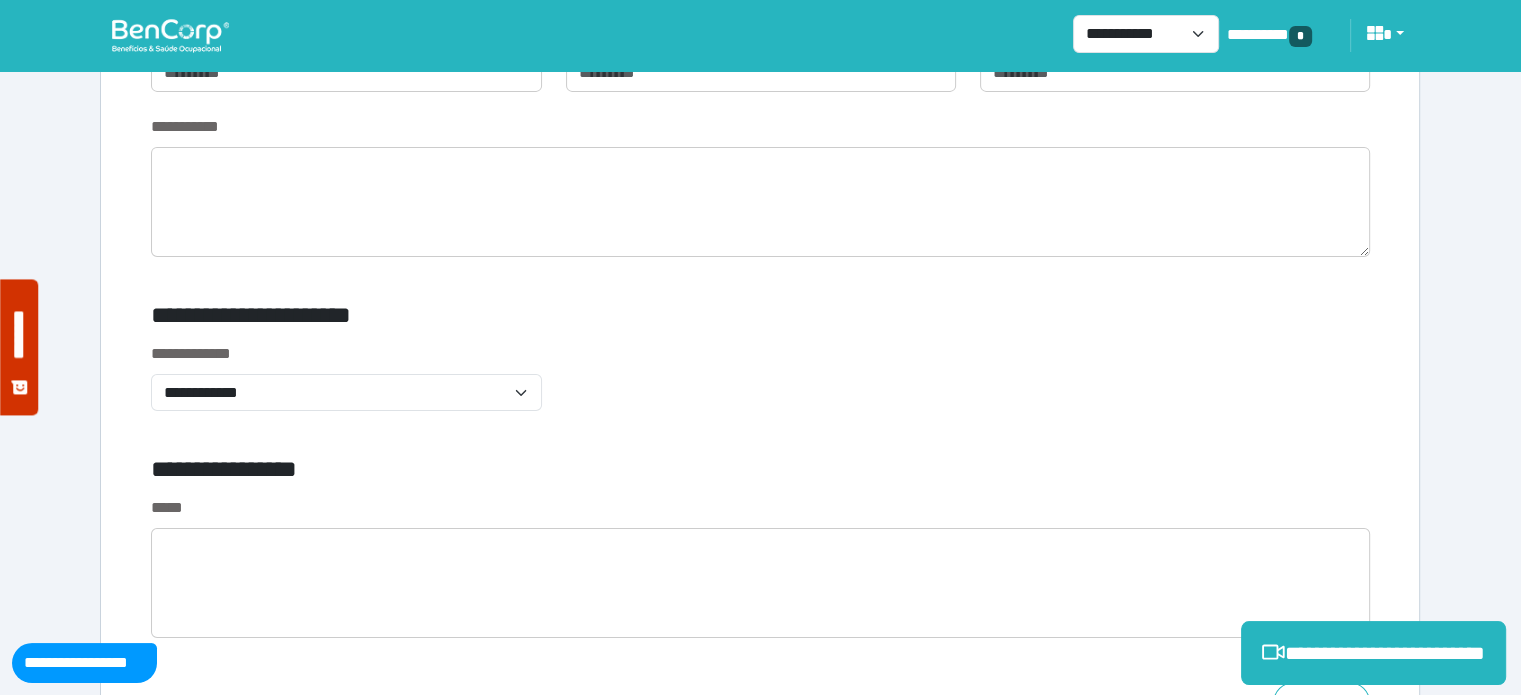 scroll, scrollTop: 6540, scrollLeft: 0, axis: vertical 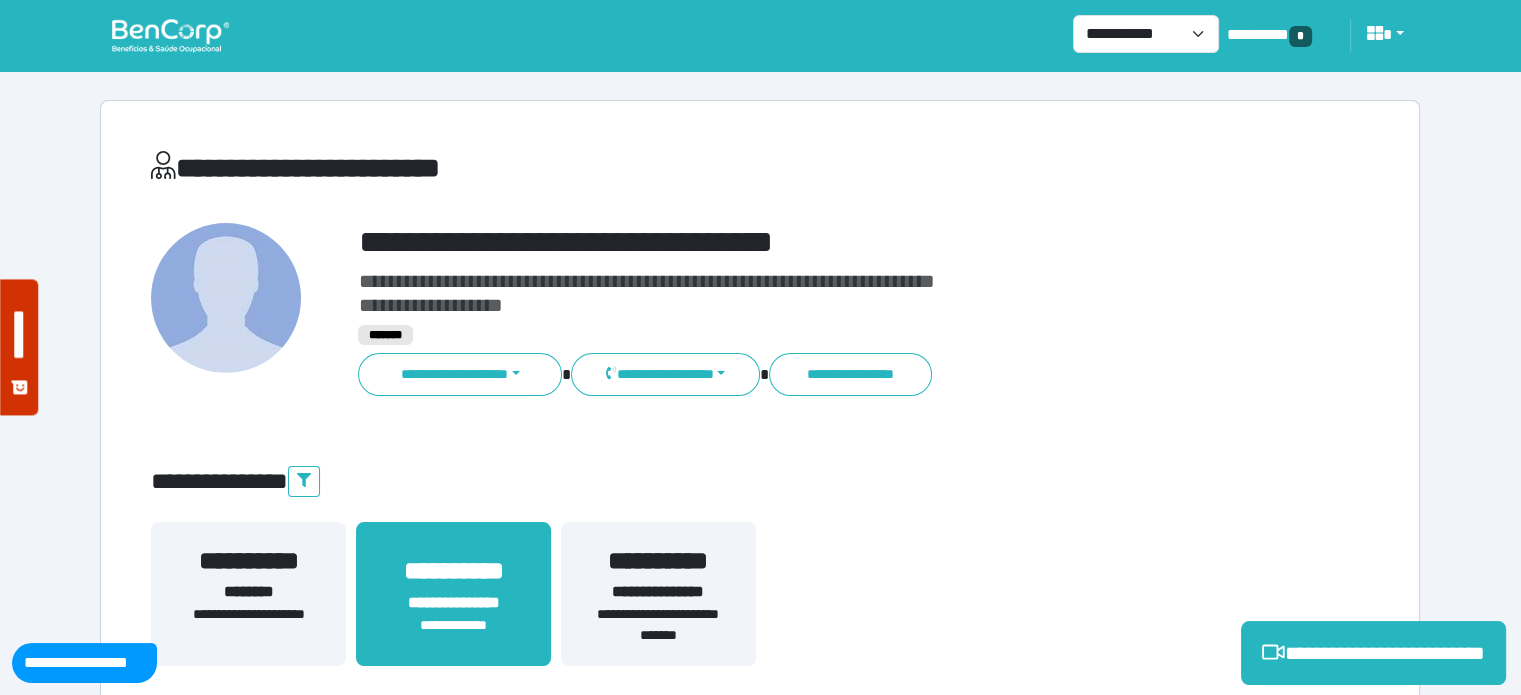 click on "**********" at bounding box center (812, 242) 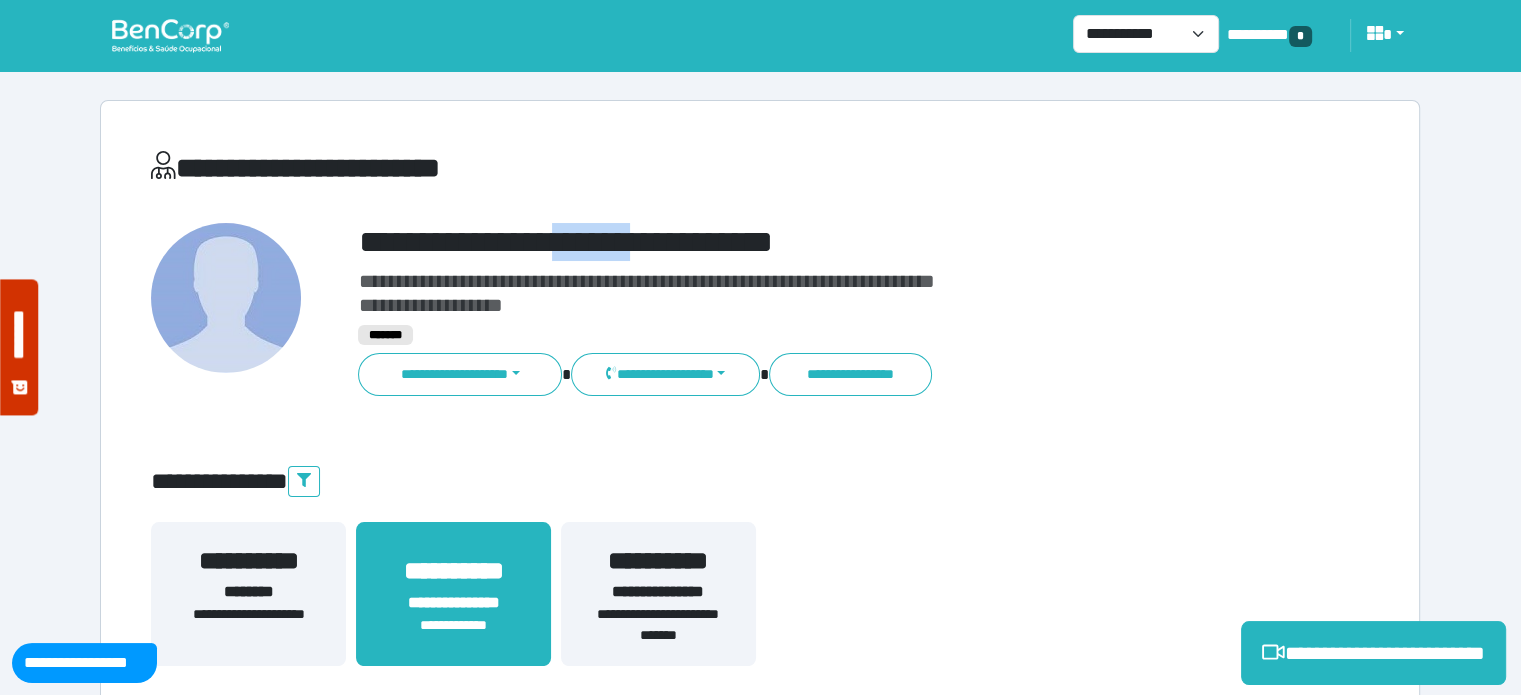 click on "**********" at bounding box center [812, 242] 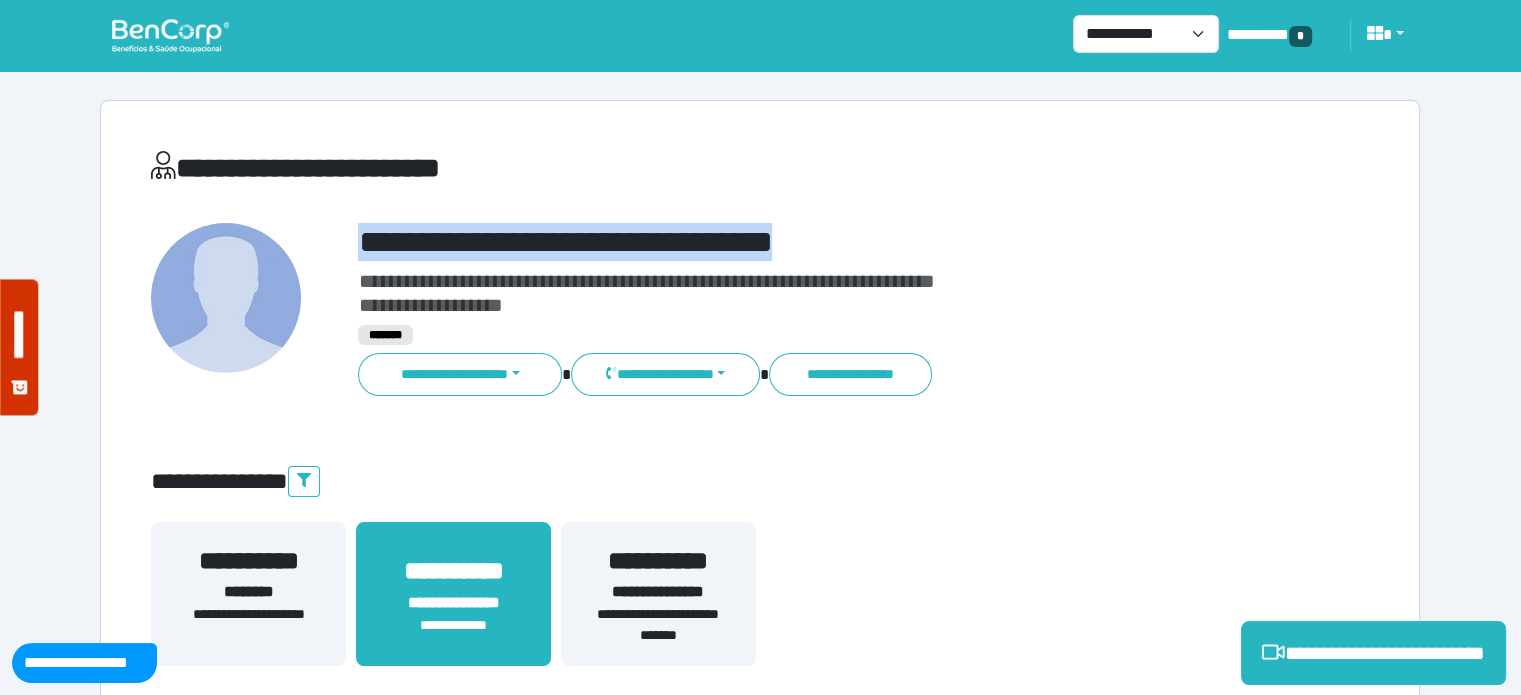 click on "**********" at bounding box center [812, 242] 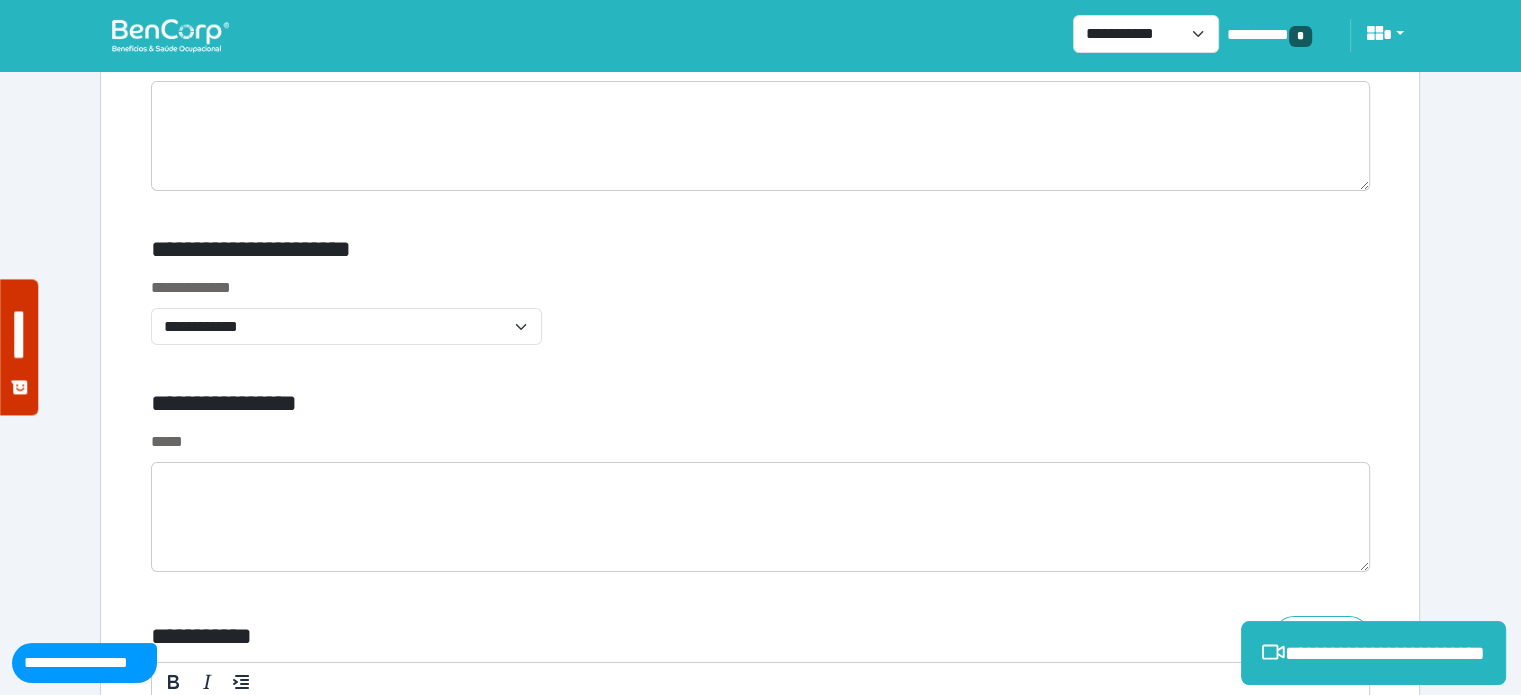 scroll, scrollTop: 6776, scrollLeft: 0, axis: vertical 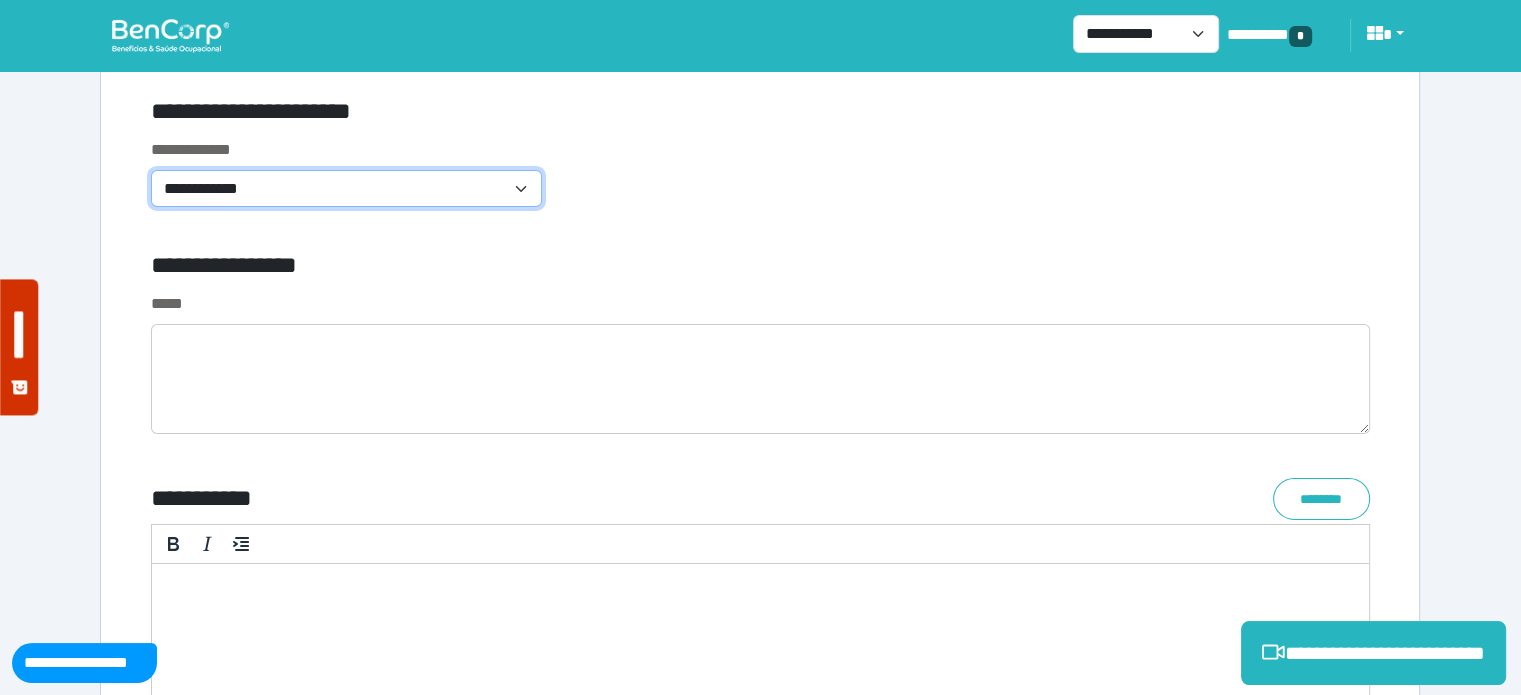 click on "**********" at bounding box center (346, 189) 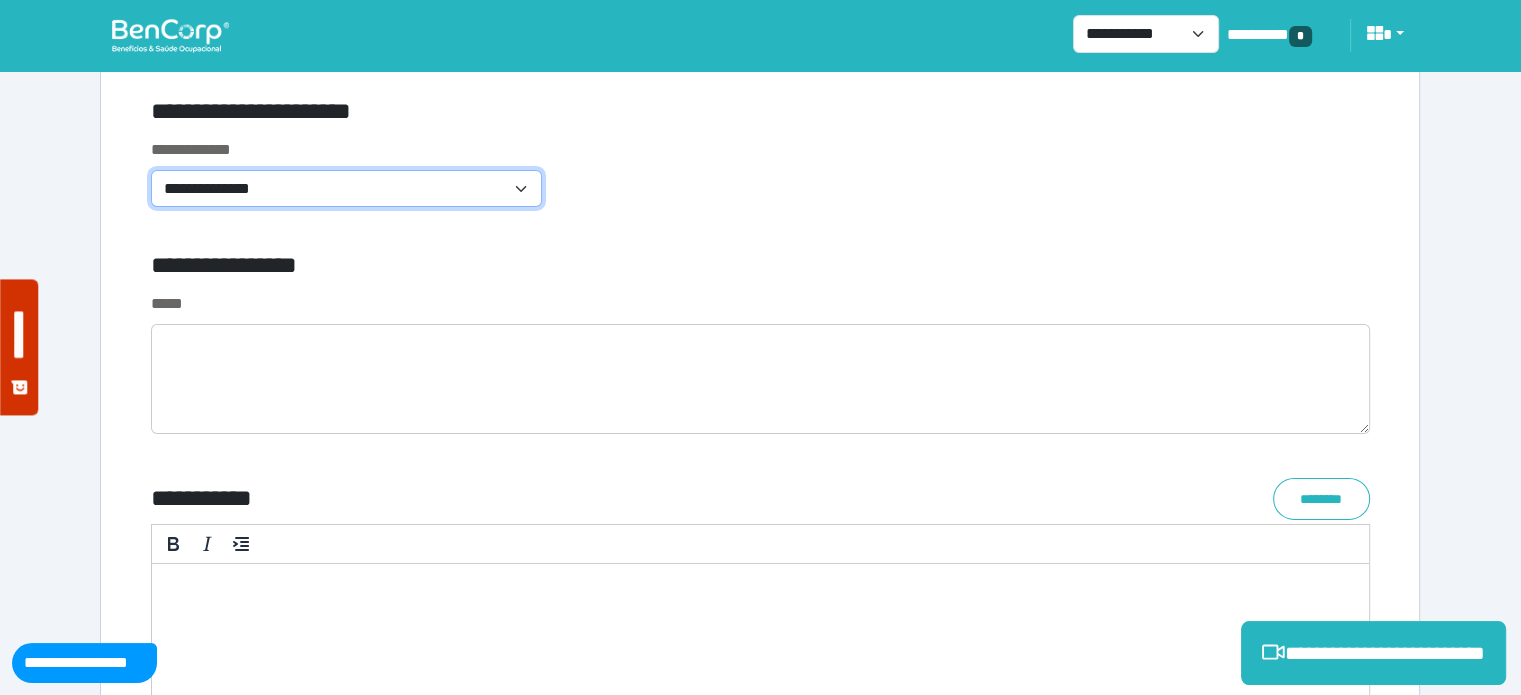 click on "**********" at bounding box center [346, 189] 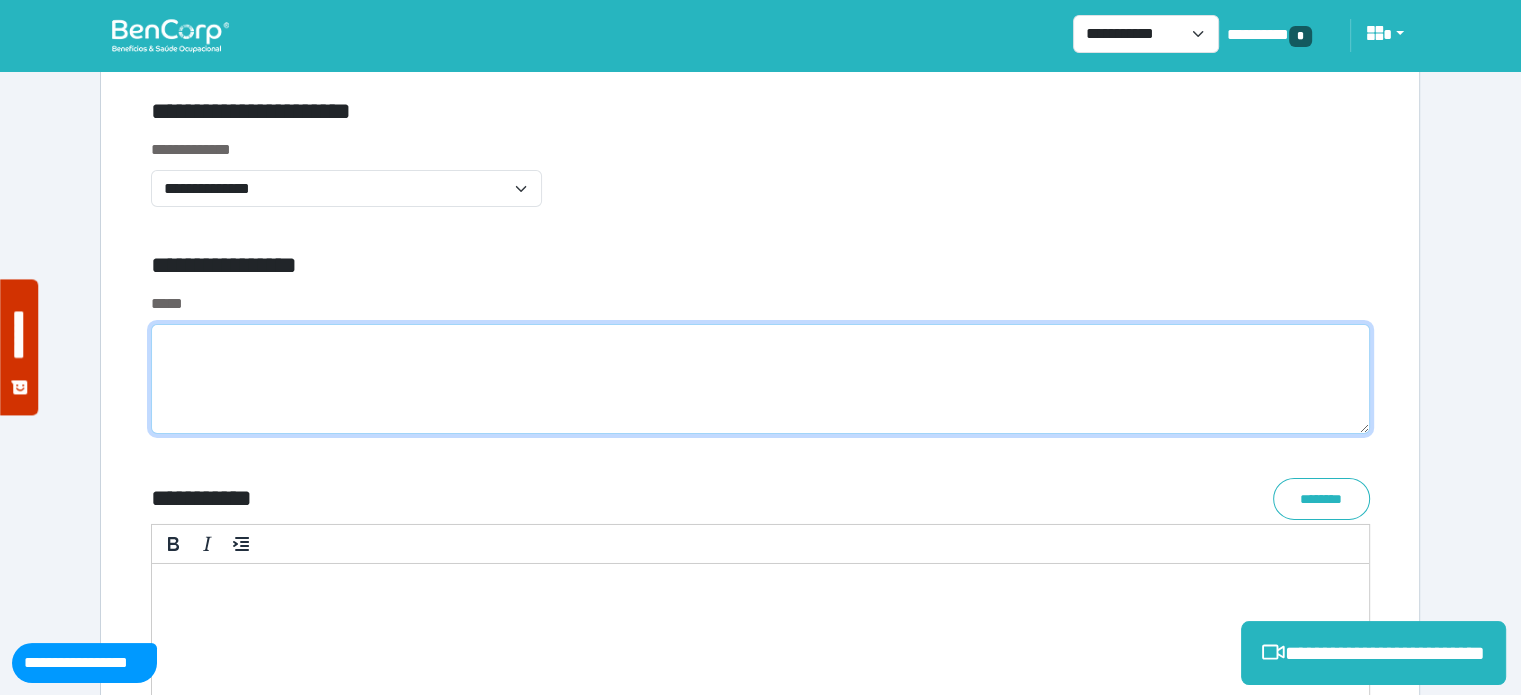 click at bounding box center (760, 379) 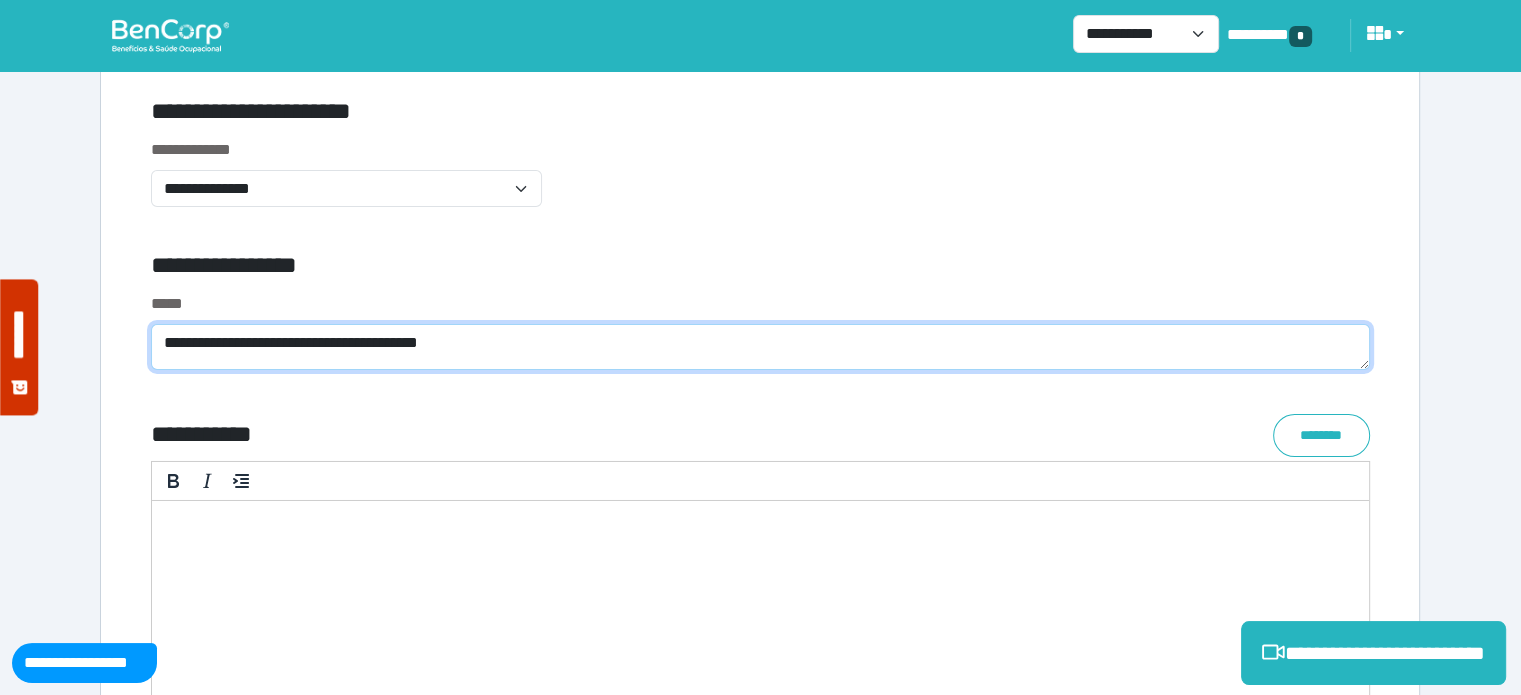 scroll, scrollTop: 0, scrollLeft: 0, axis: both 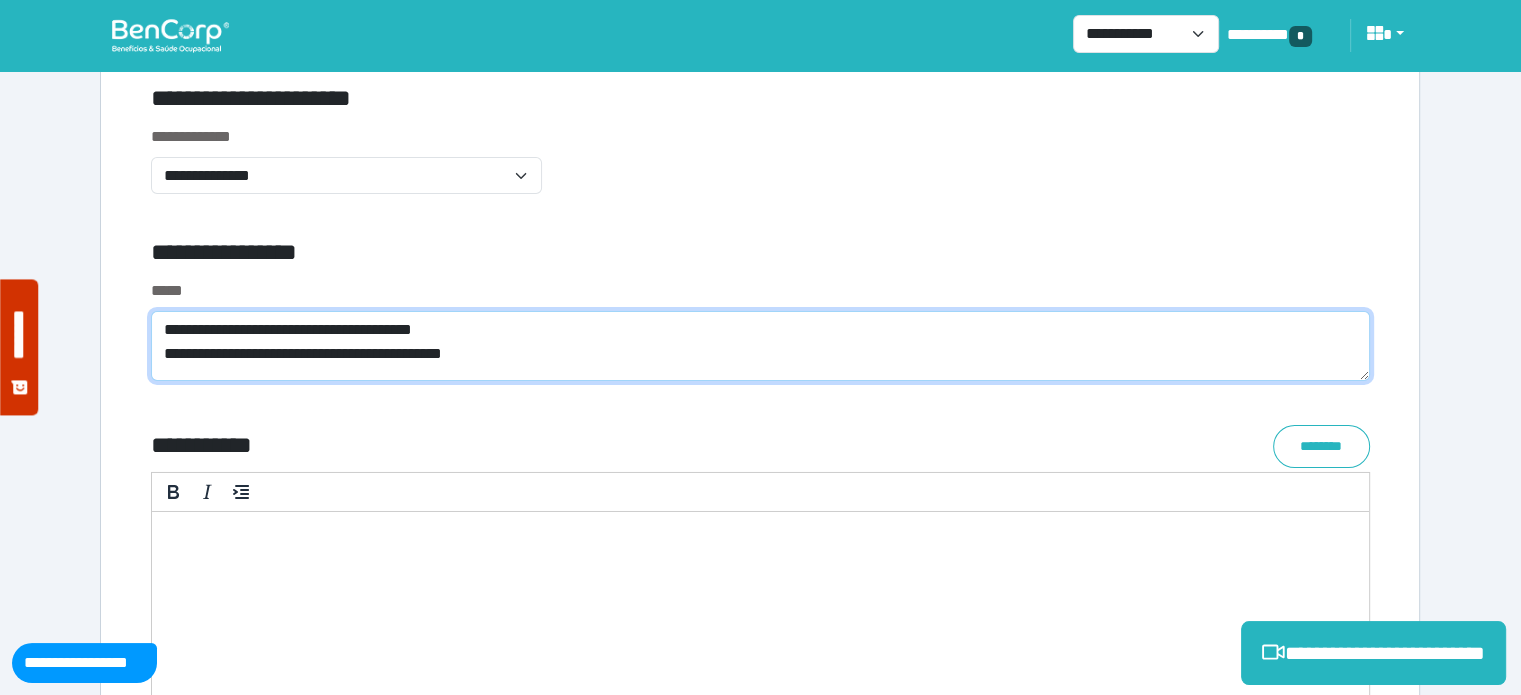 click on "**********" at bounding box center [760, 346] 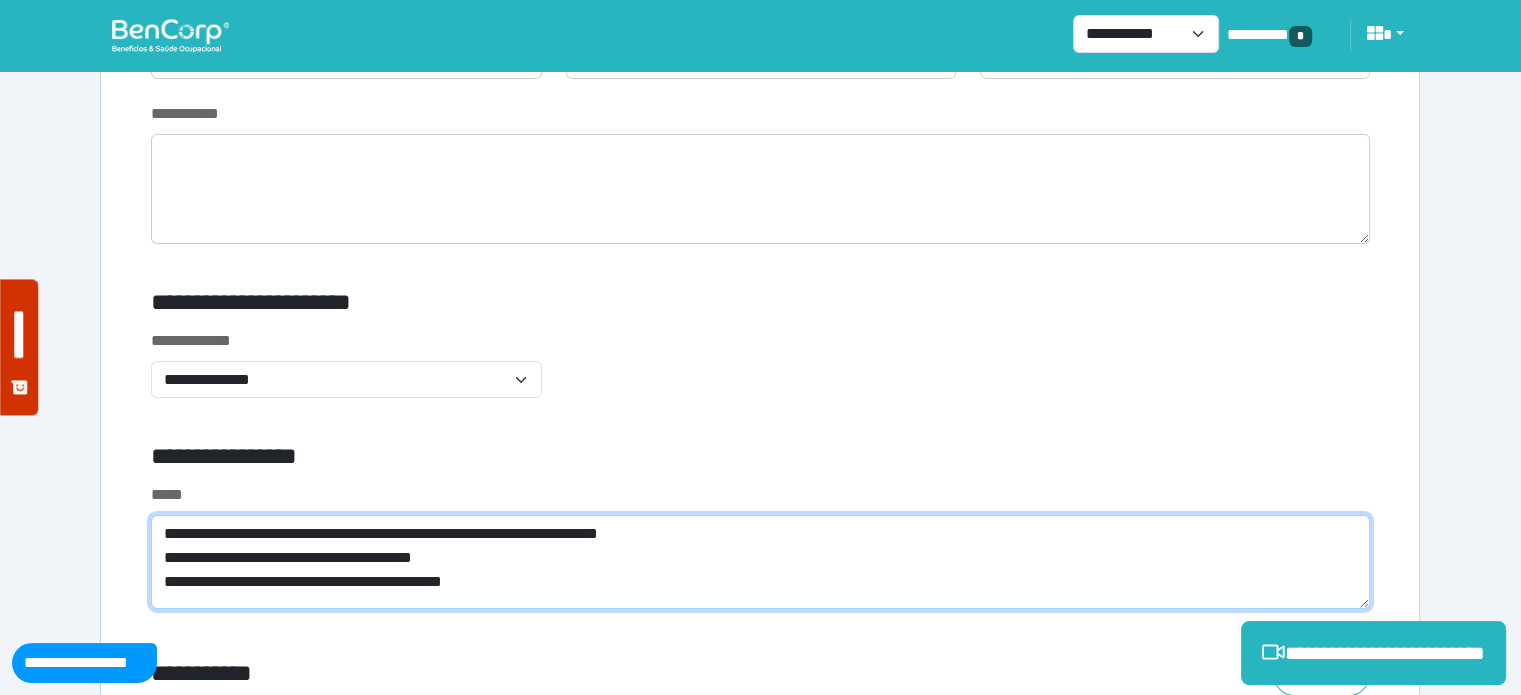 scroll, scrollTop: 6617, scrollLeft: 0, axis: vertical 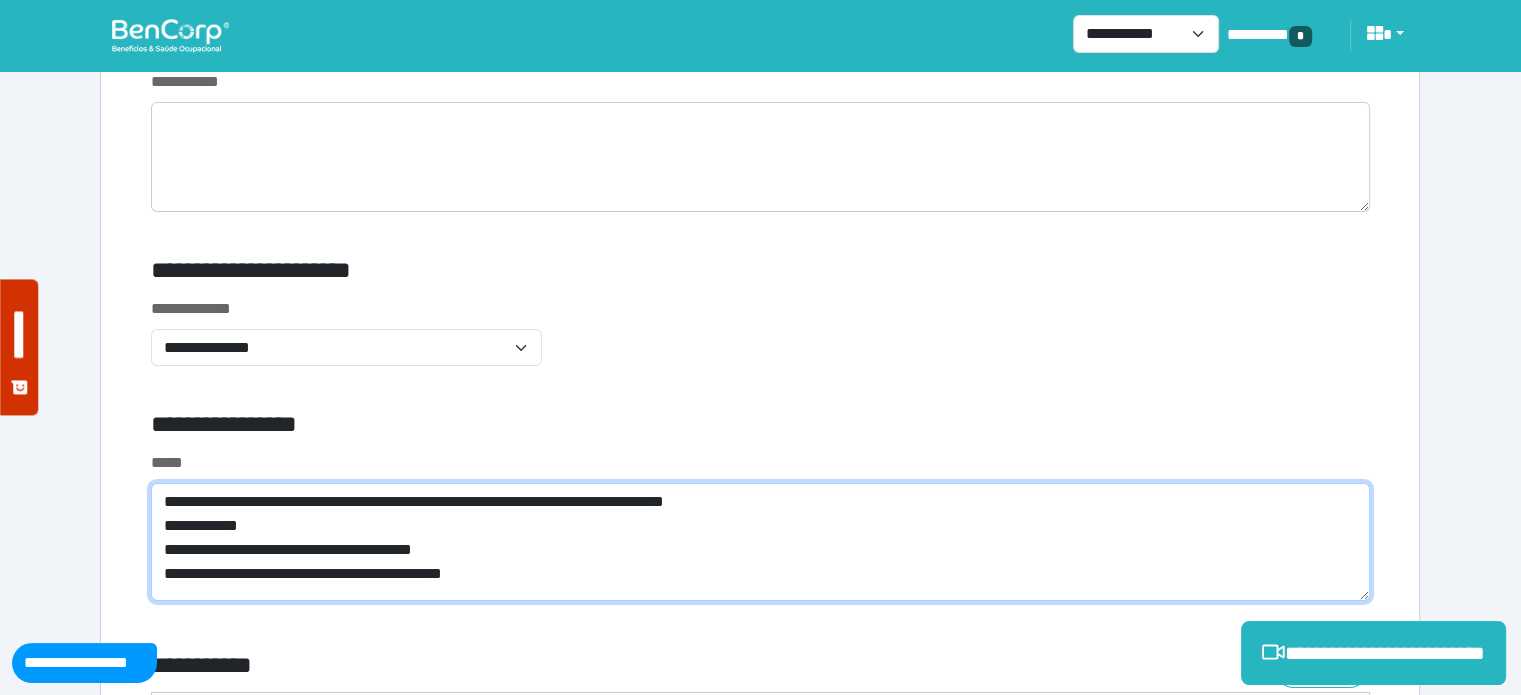 click on "**********" at bounding box center [760, 542] 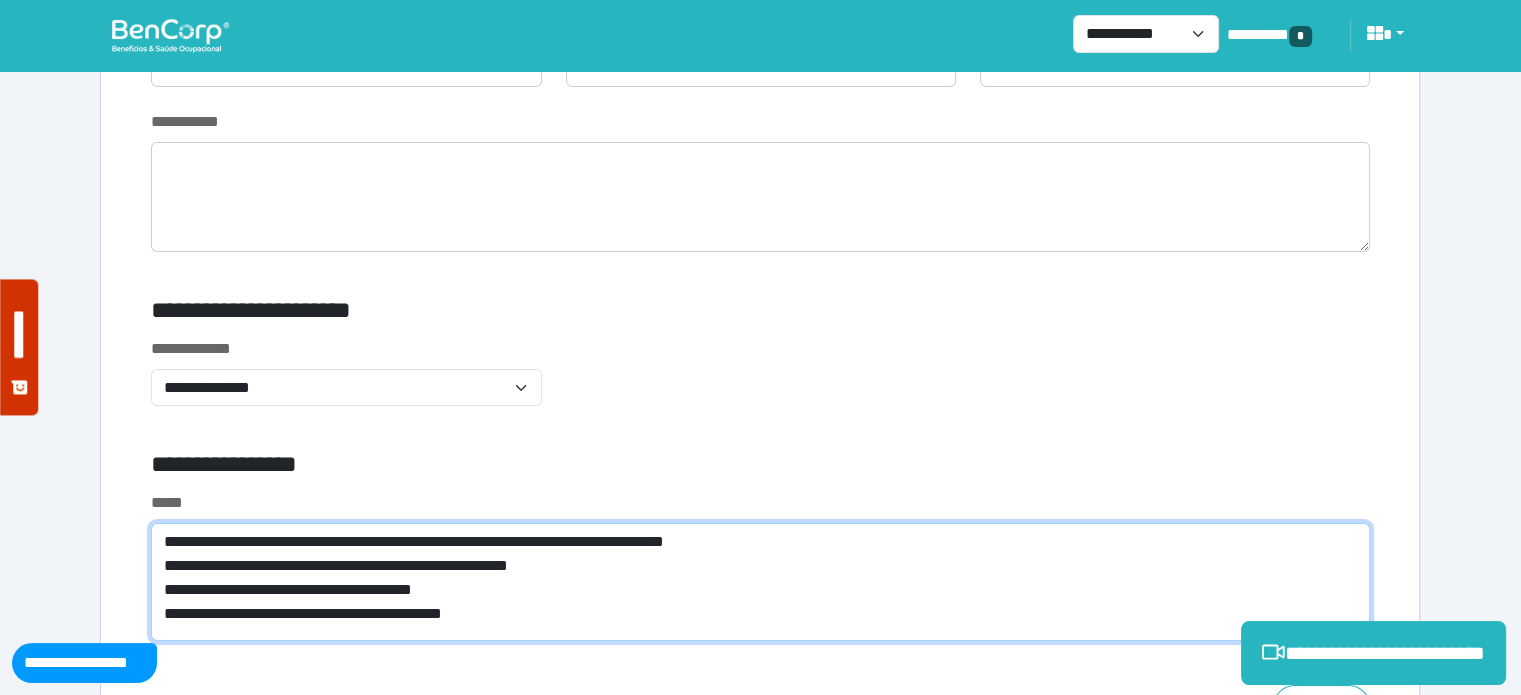 scroll, scrollTop: 6598, scrollLeft: 0, axis: vertical 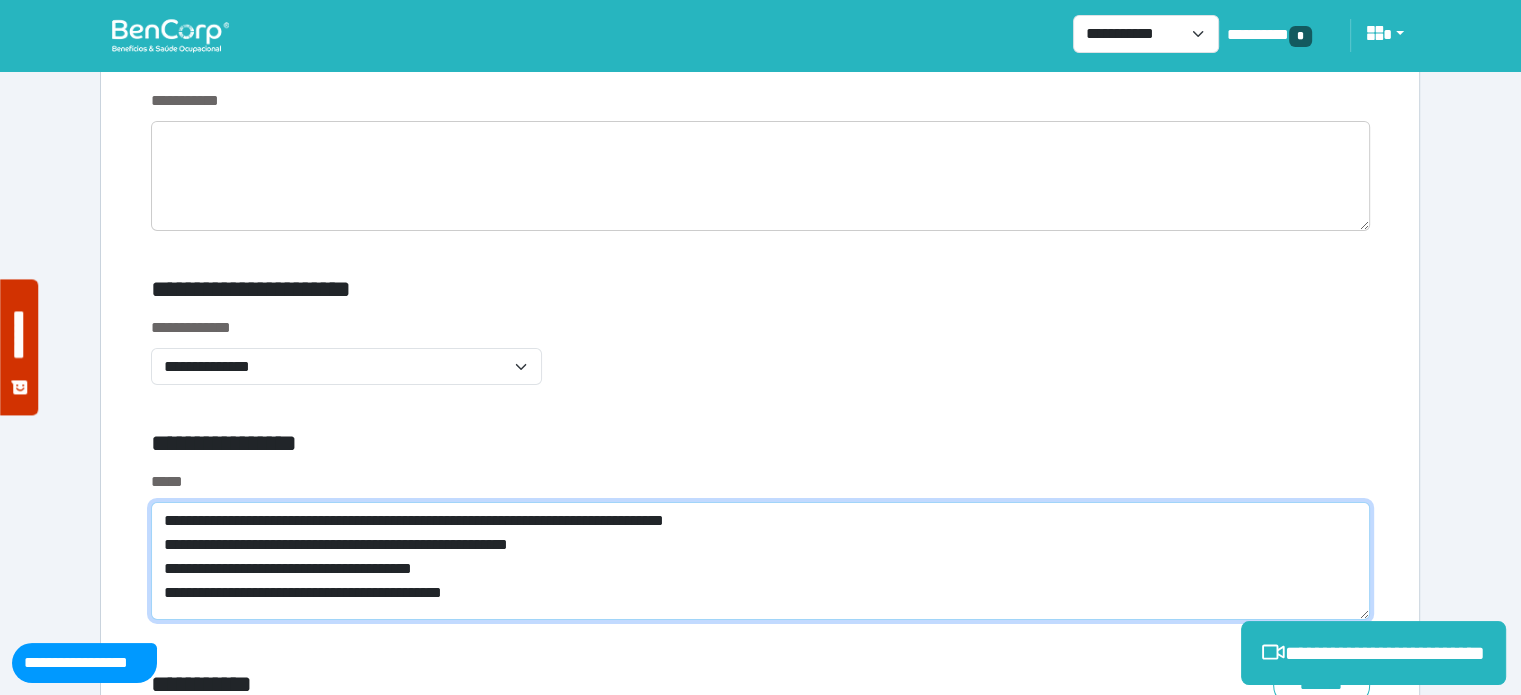 click on "**********" at bounding box center (760, 561) 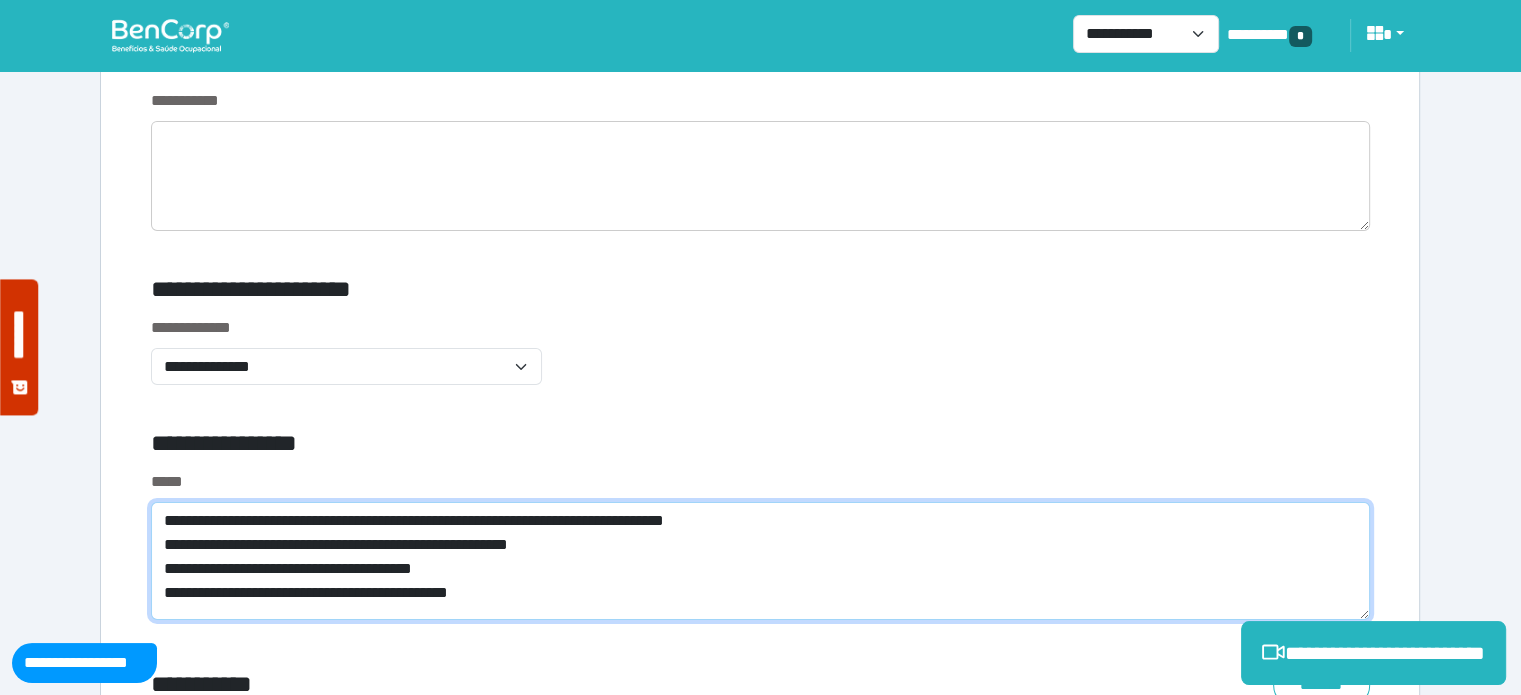 scroll, scrollTop: 0, scrollLeft: 0, axis: both 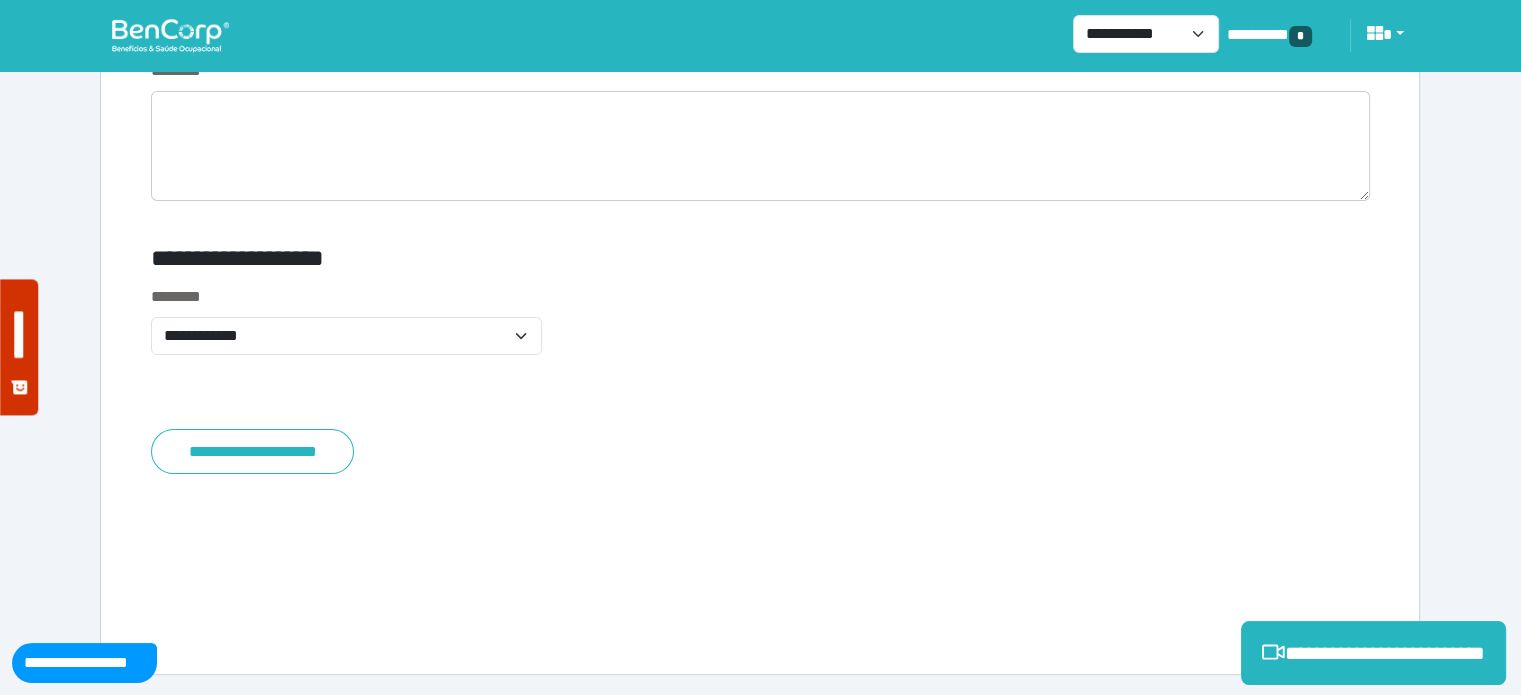 type on "**********" 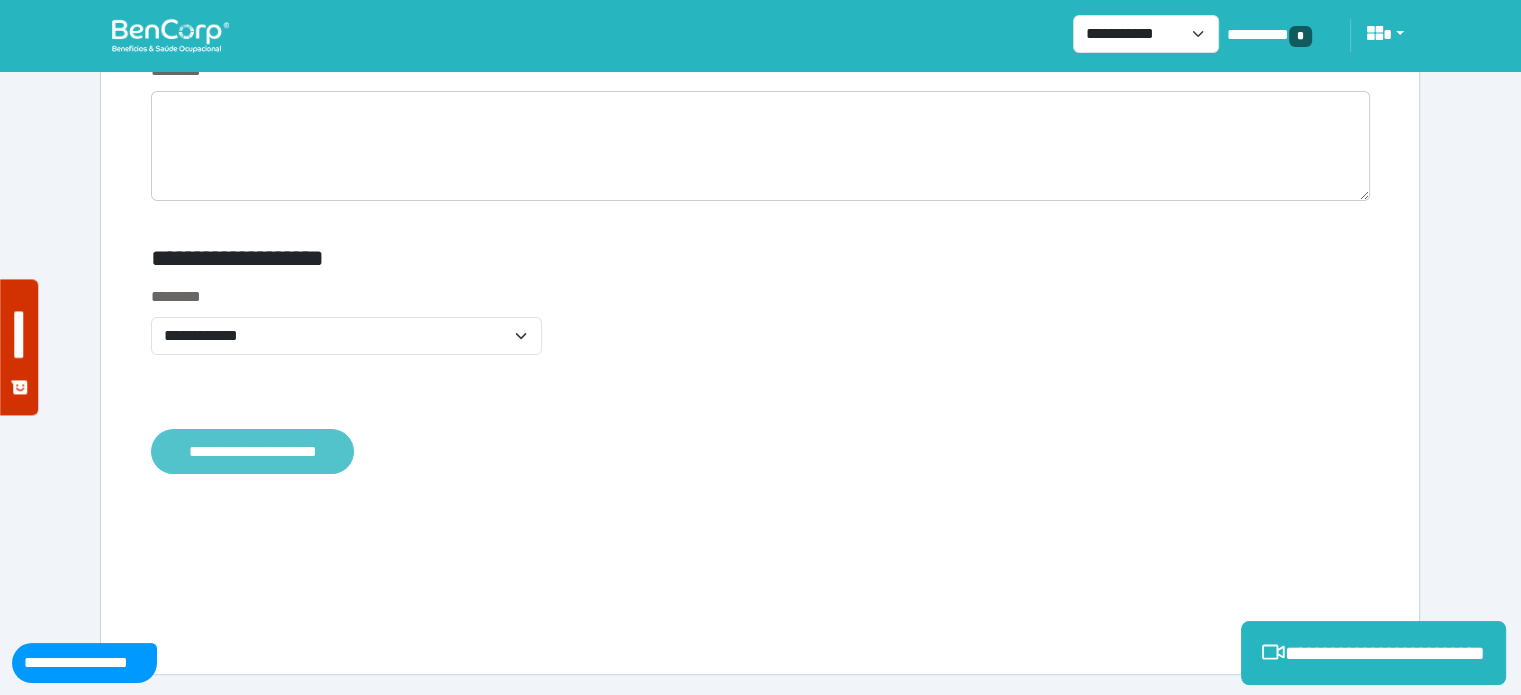 click on "**********" at bounding box center (252, 452) 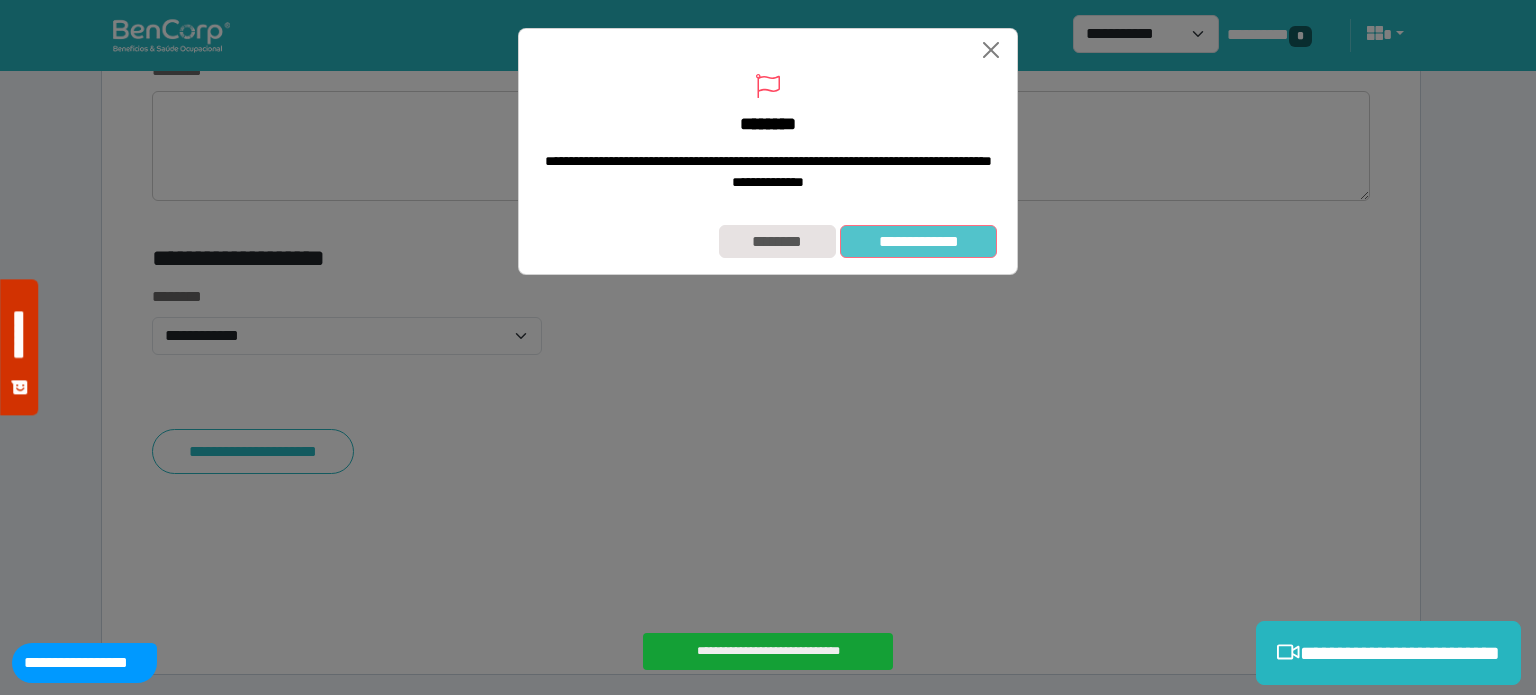 click on "**********" at bounding box center [918, 242] 